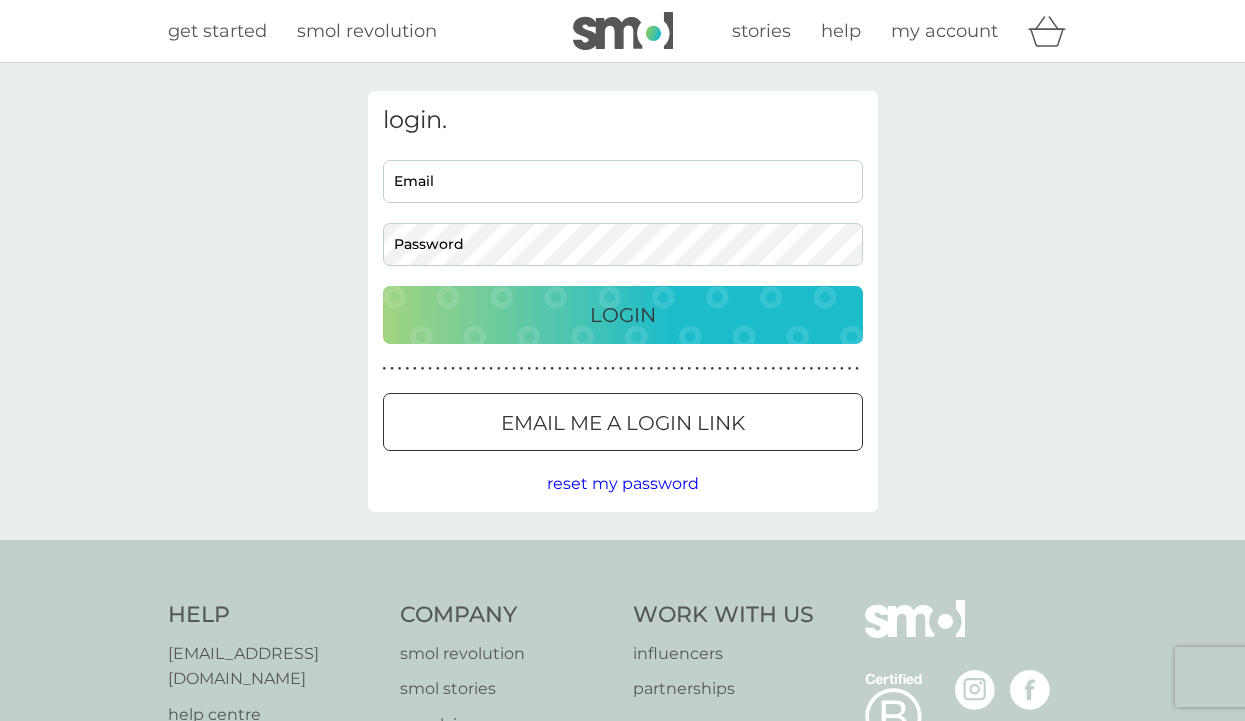 scroll, scrollTop: 0, scrollLeft: 0, axis: both 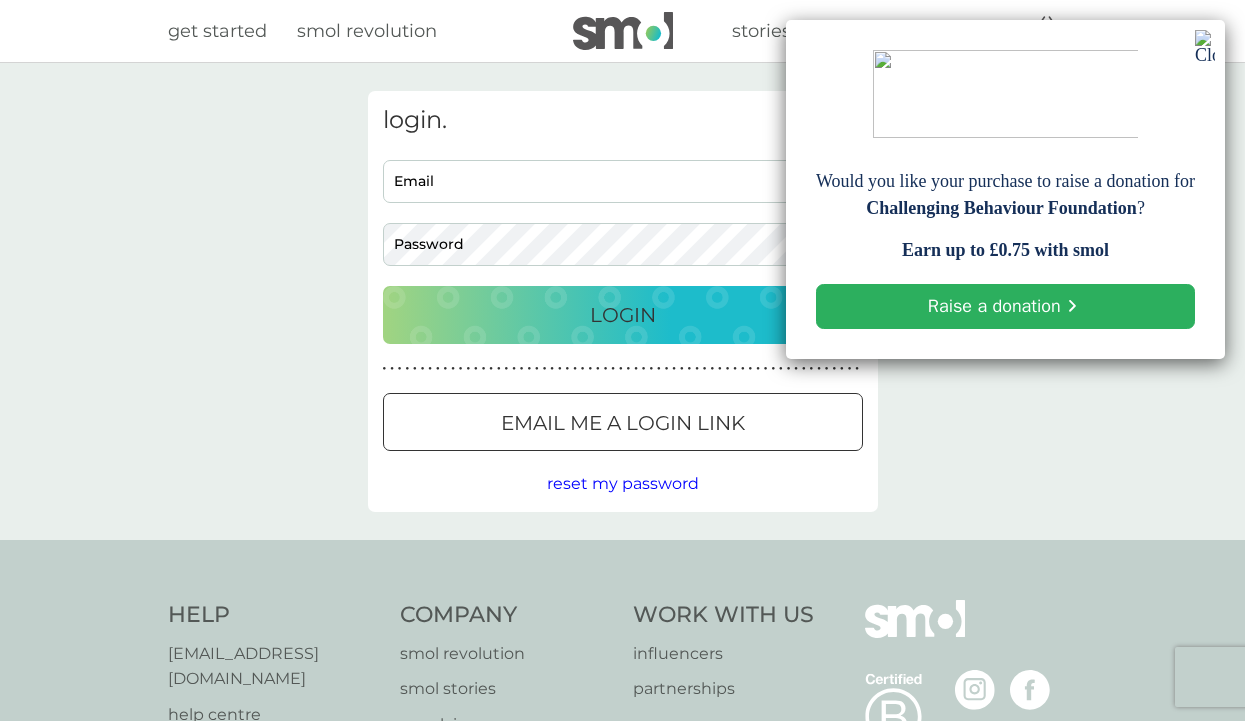 click at bounding box center [1205, 47] 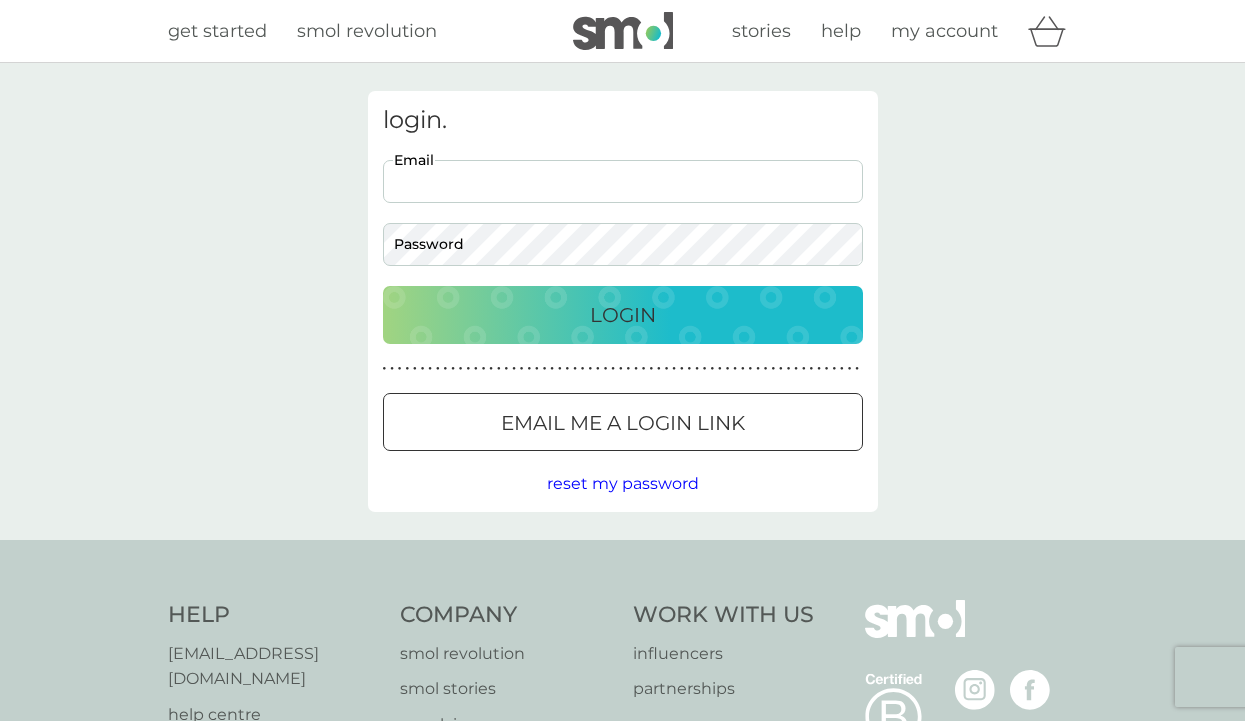 click on "Email" at bounding box center (623, 181) 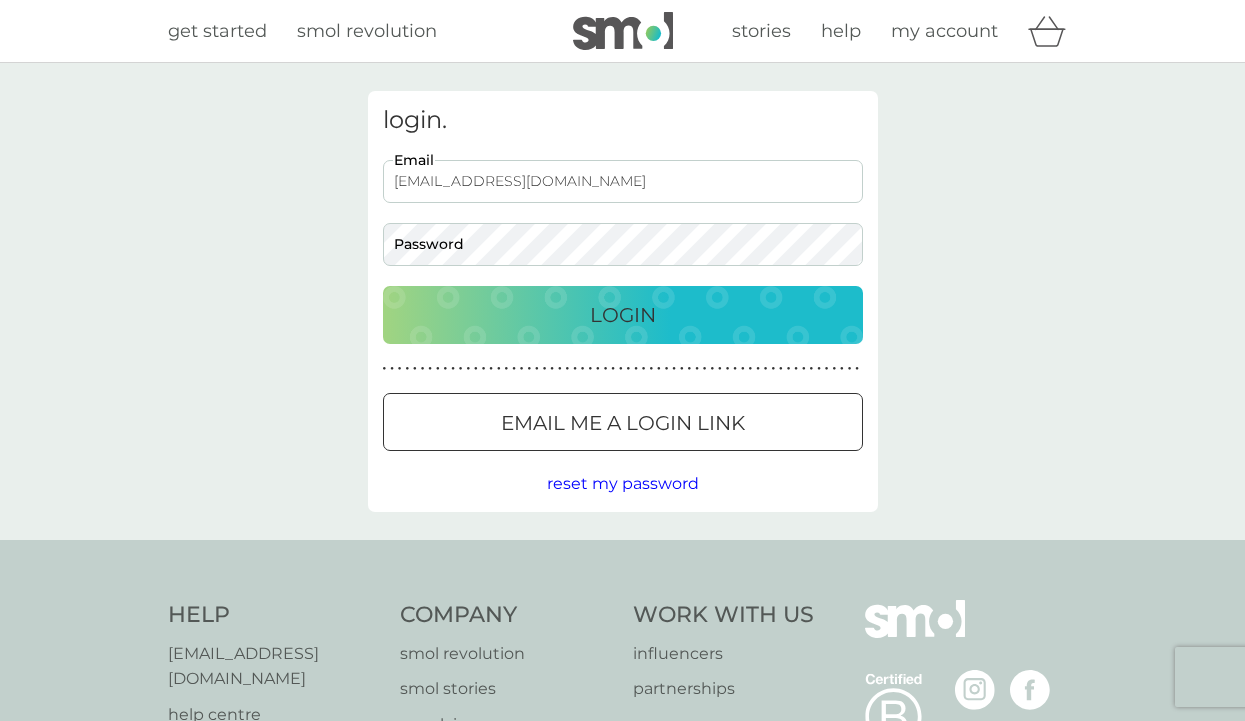 click on "Email me a login link" at bounding box center (623, 423) 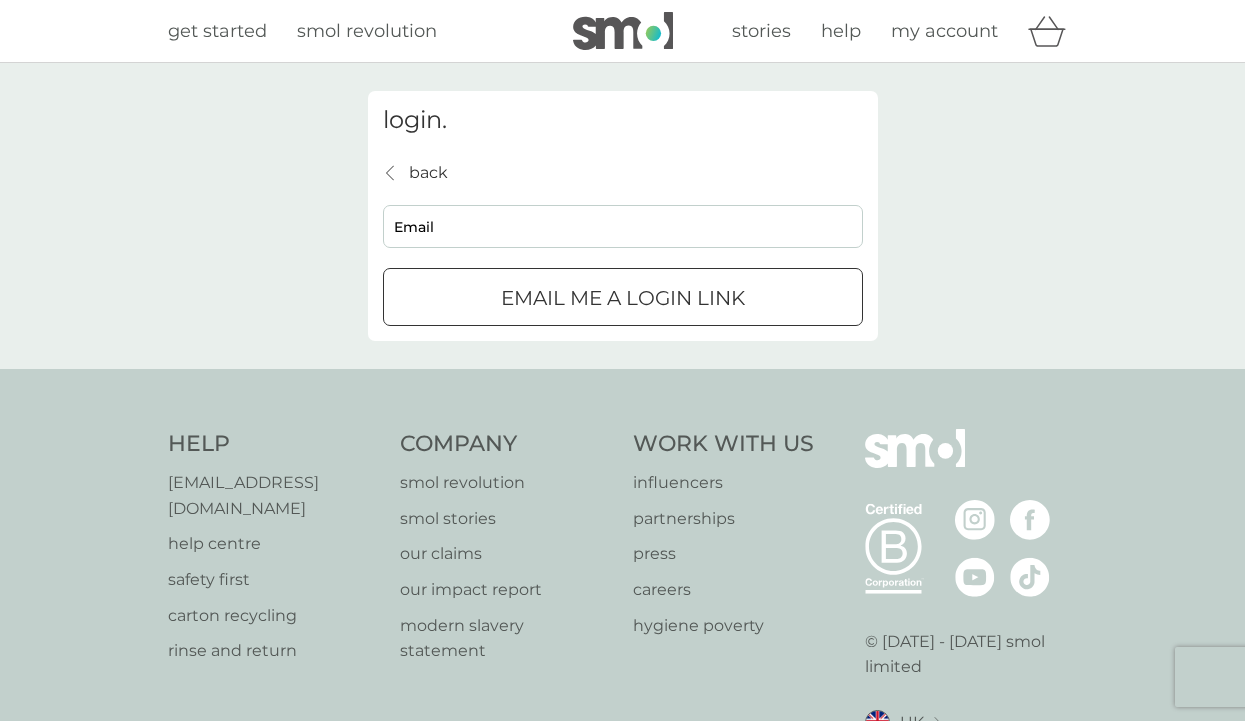 click on "Email" at bounding box center (623, 226) 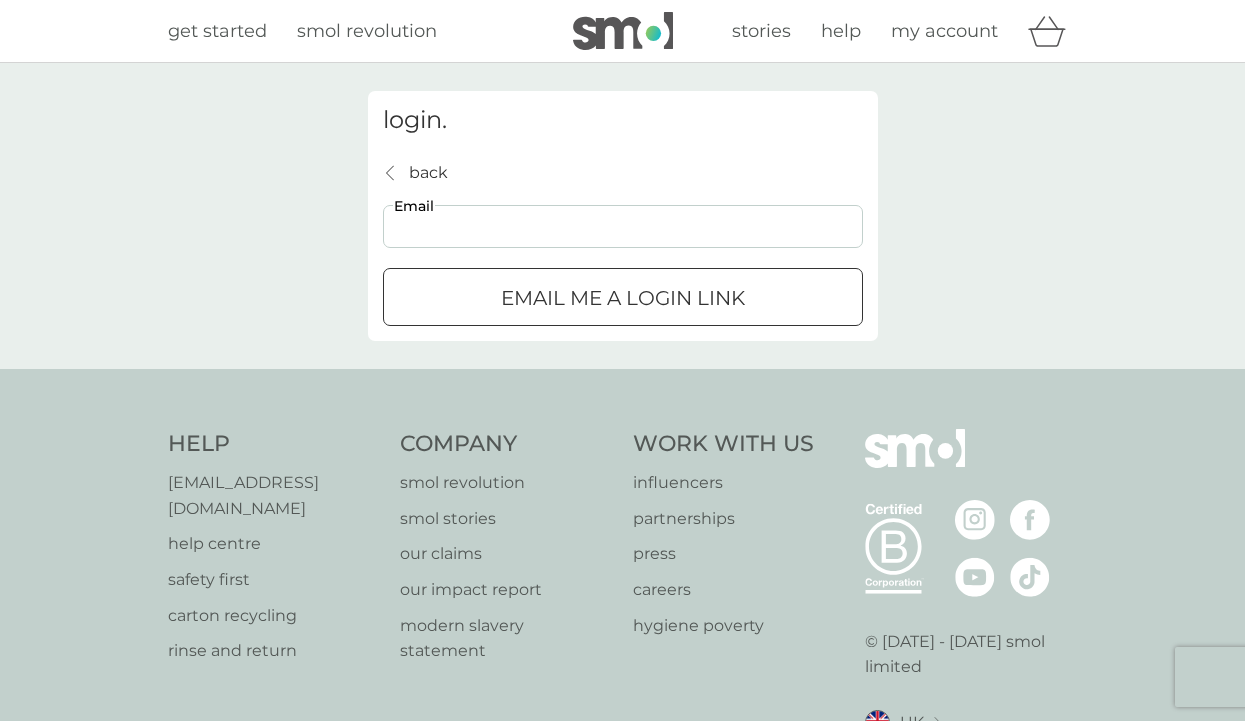 type on "[EMAIL_ADDRESS][DOMAIN_NAME]" 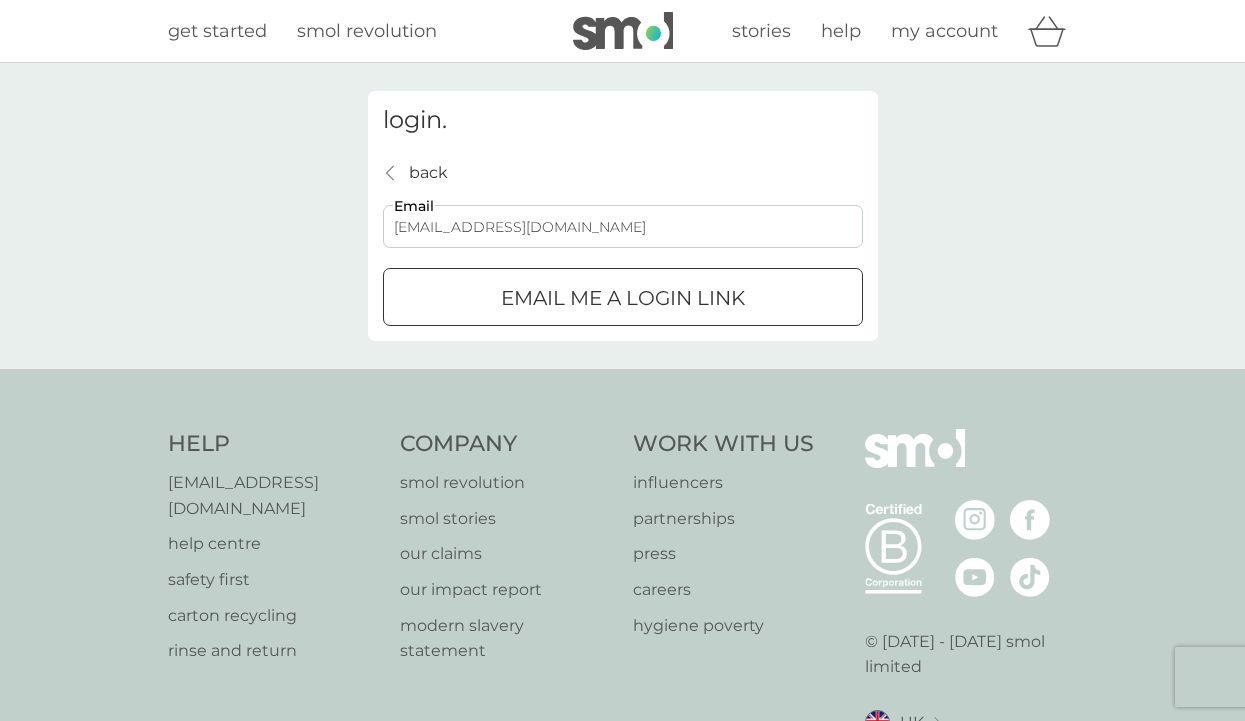 click on "Email me a login link" at bounding box center [623, 298] 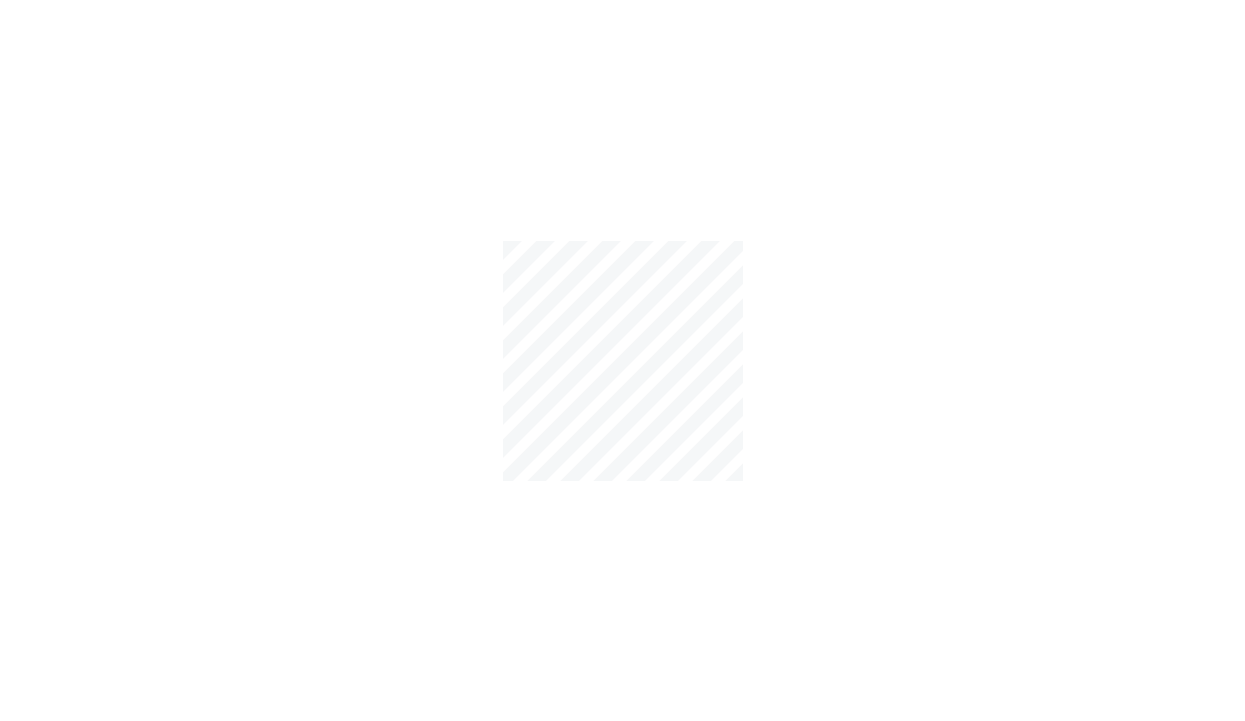 scroll, scrollTop: 0, scrollLeft: 0, axis: both 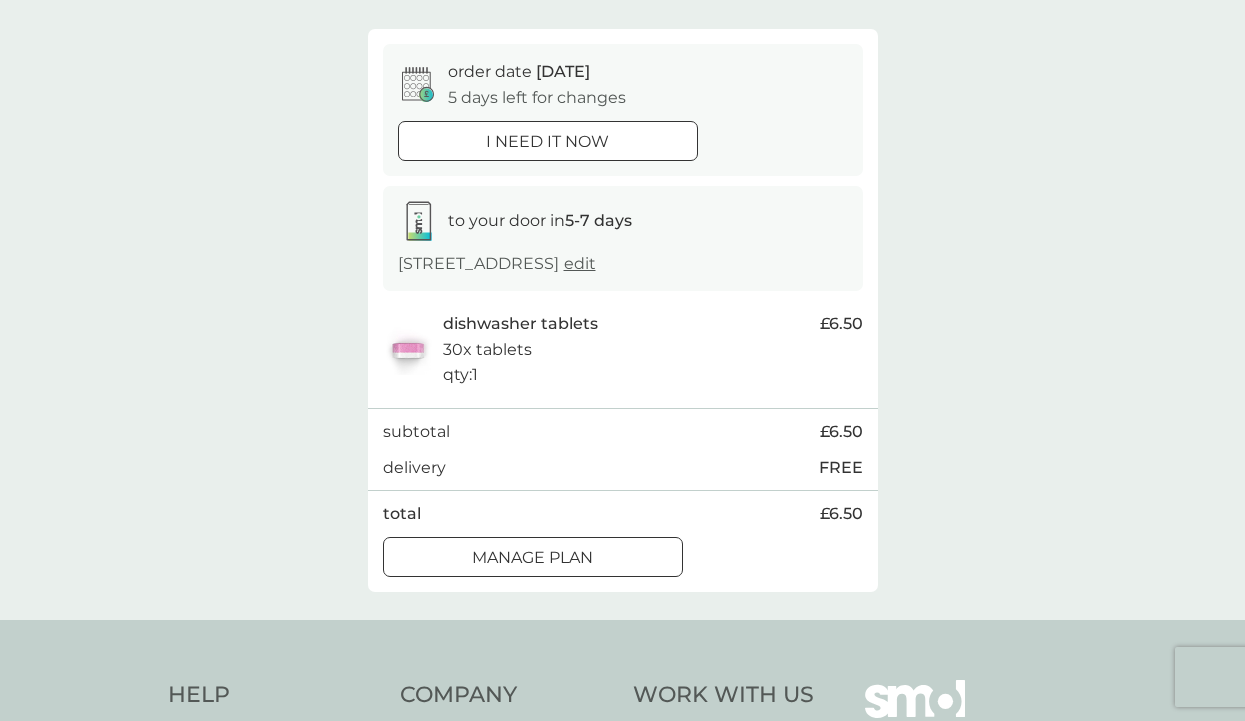 click on "Manage plan" at bounding box center (532, 558) 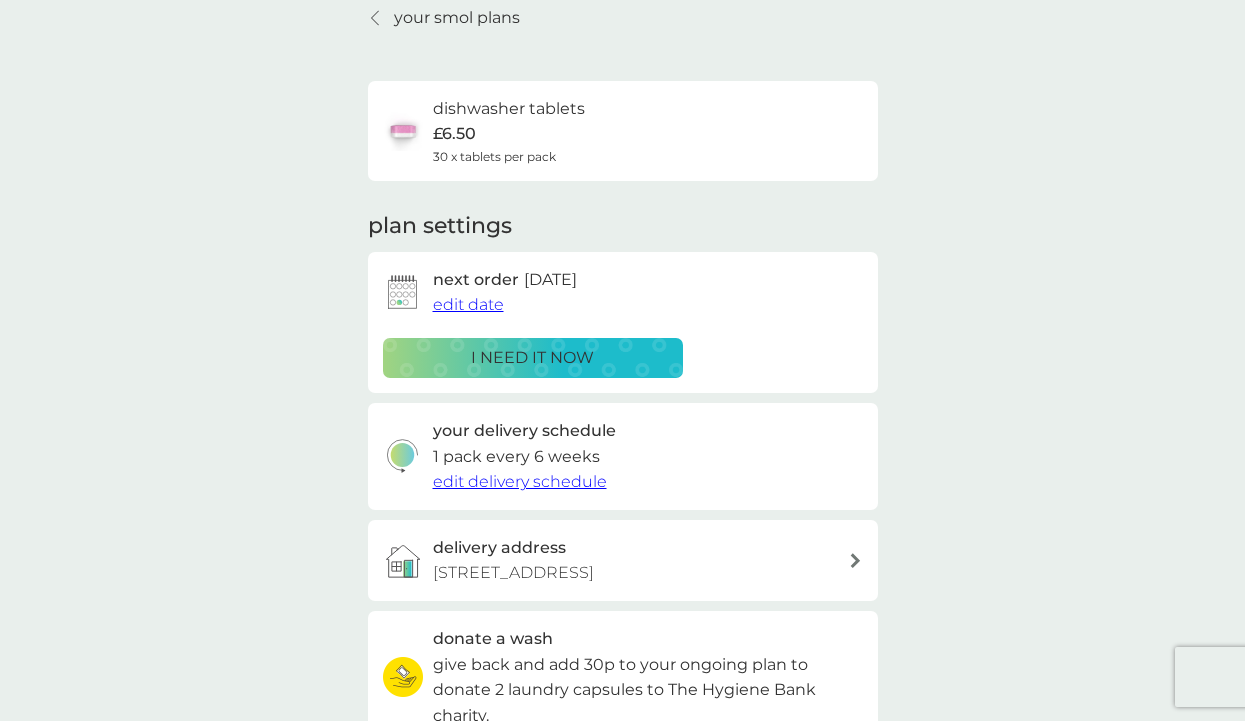 scroll, scrollTop: 117, scrollLeft: 0, axis: vertical 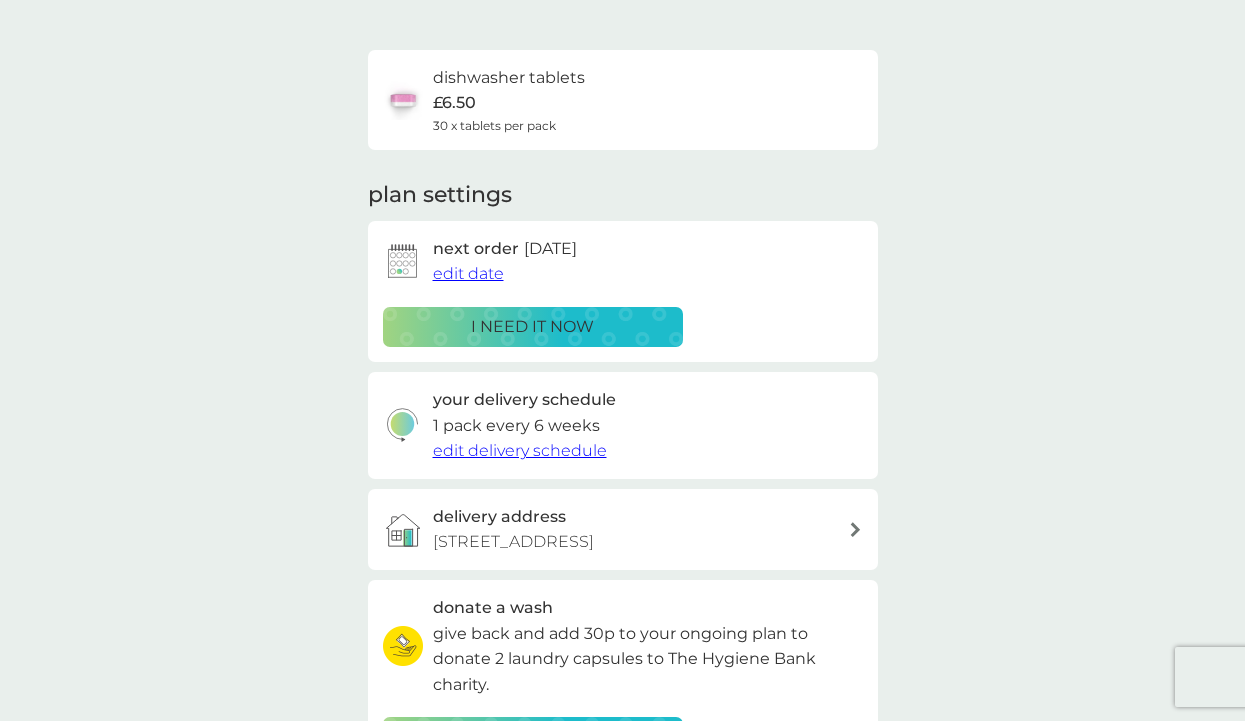 click on "edit date" at bounding box center [468, 273] 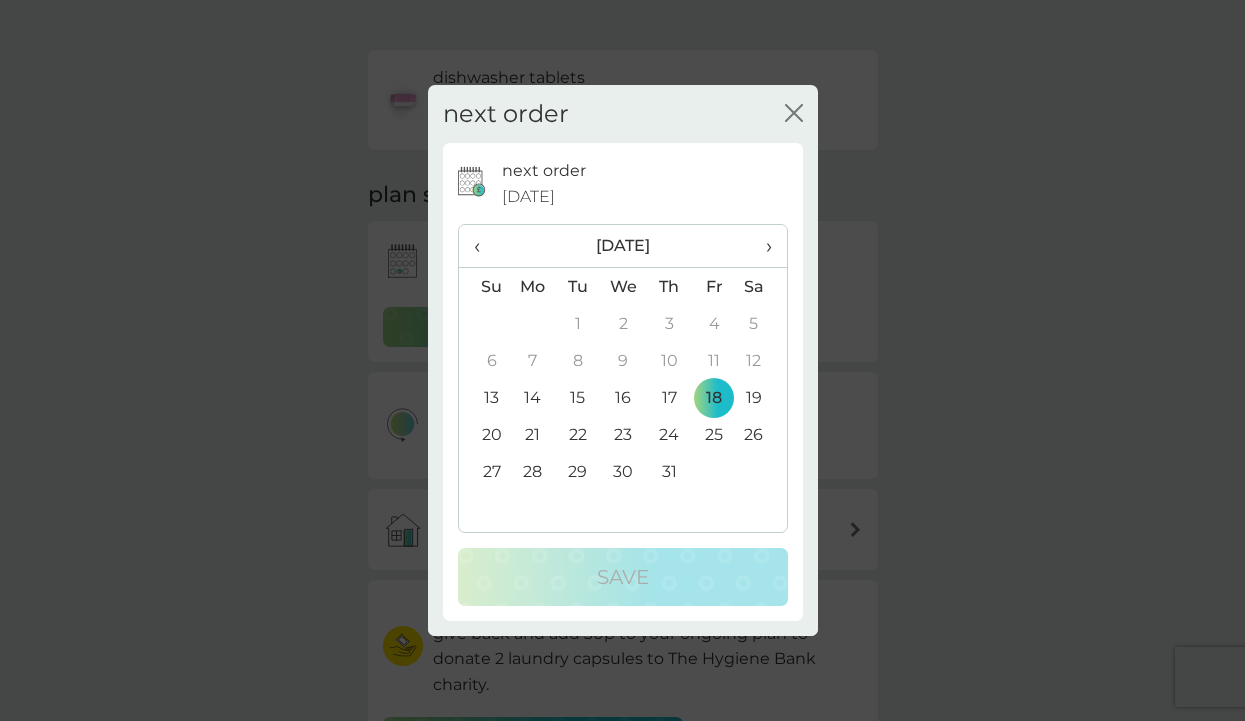 click on "31" at bounding box center [669, 471] 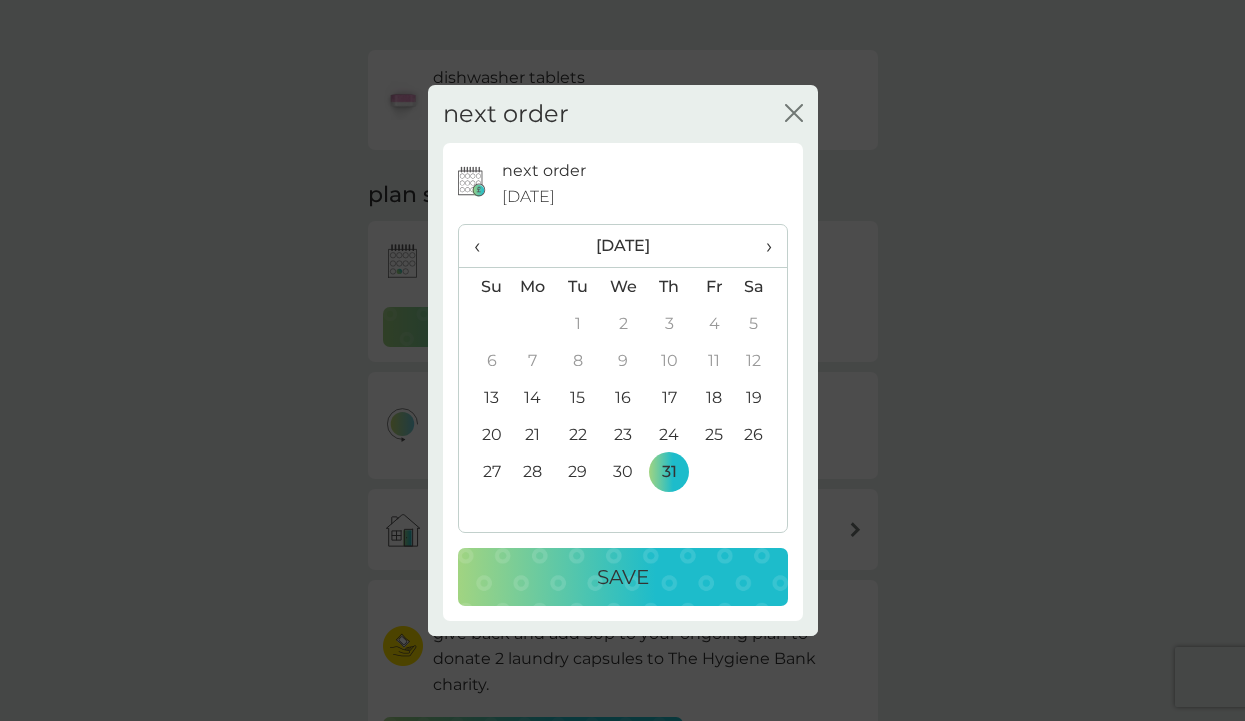 click on "Save" at bounding box center (623, 577) 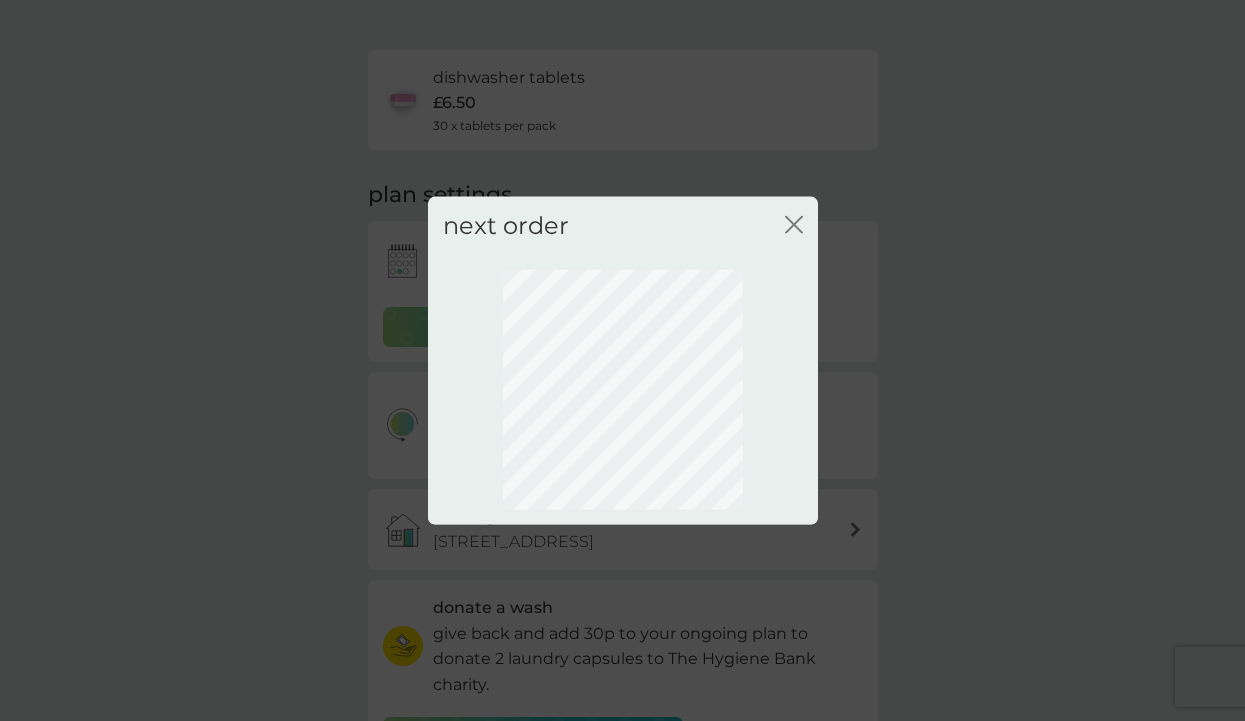 click on "close" 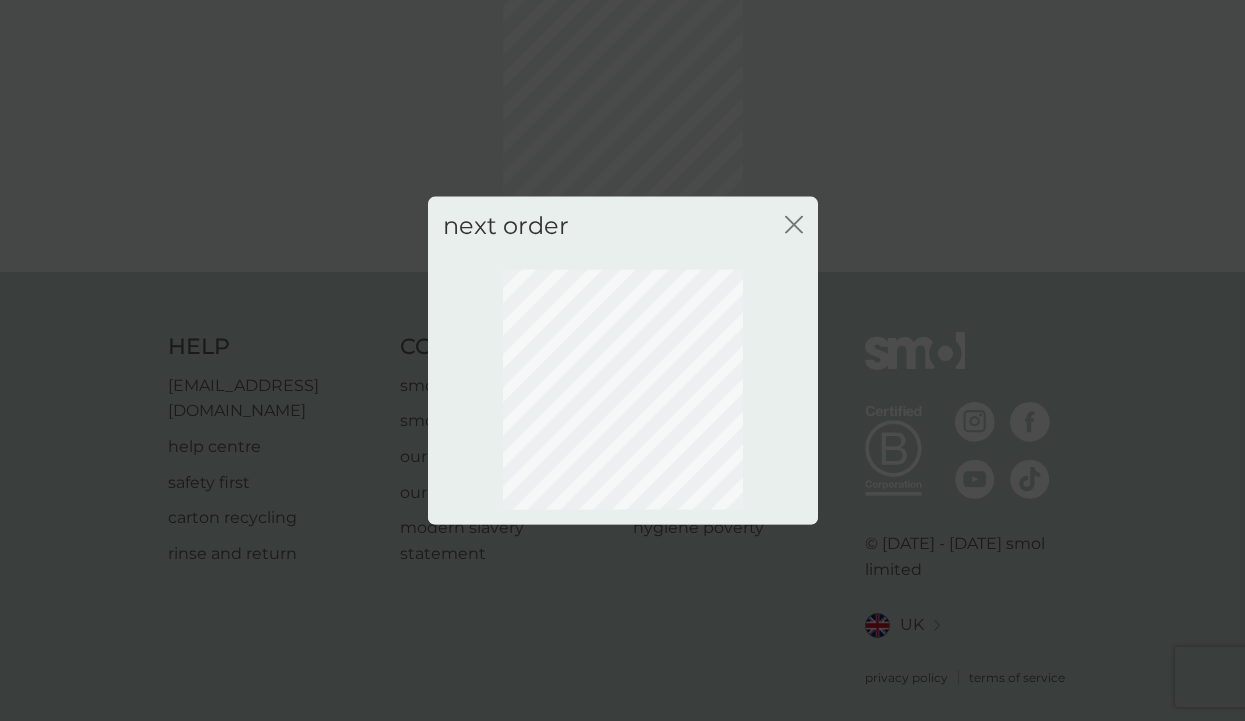 click on "next order close" at bounding box center [623, 225] 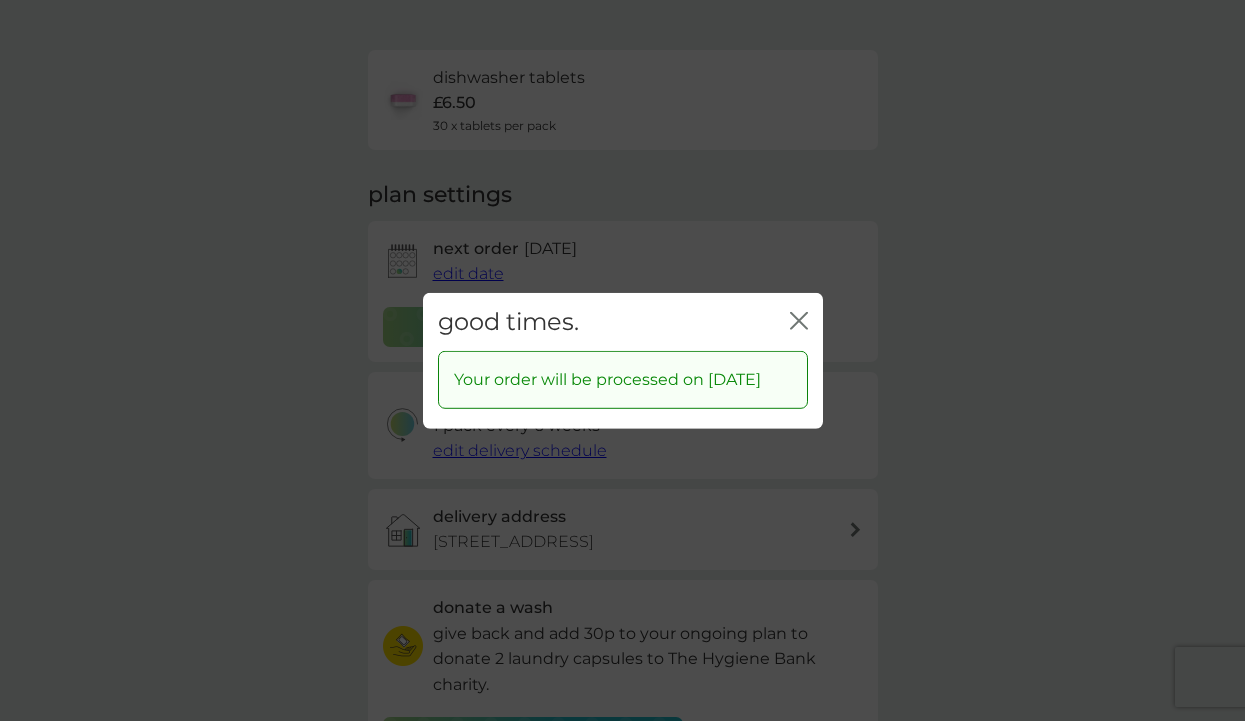 click 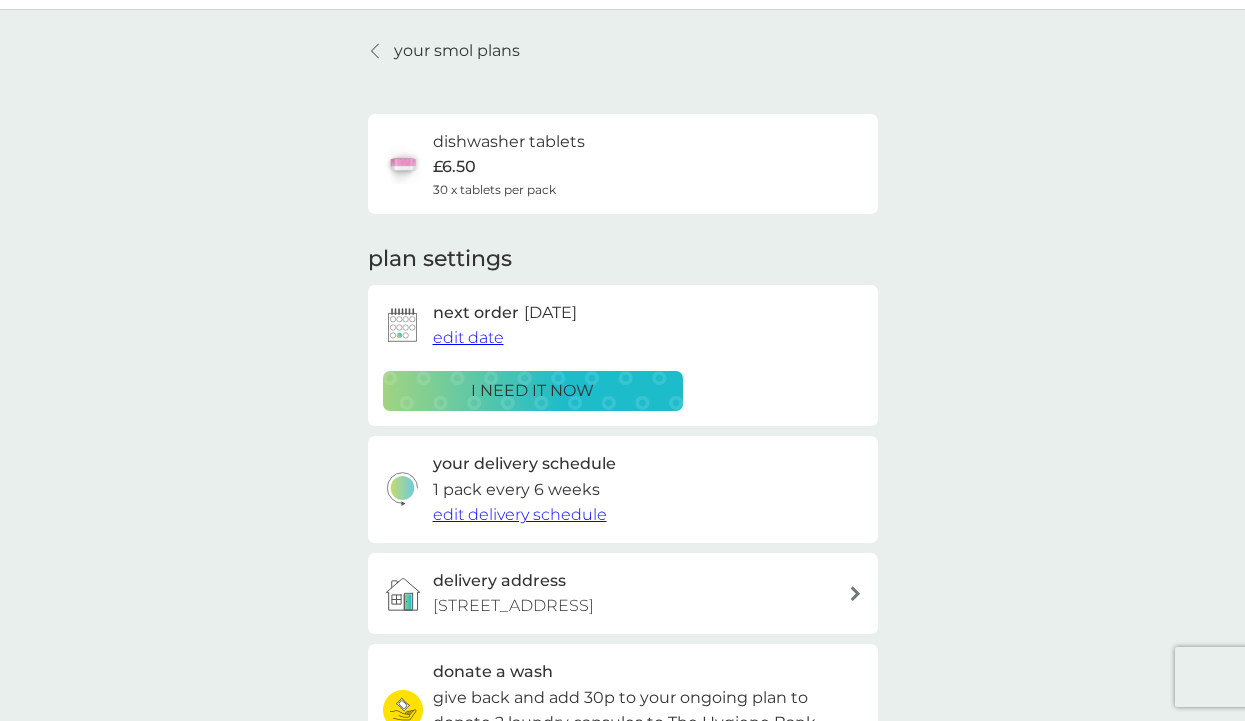 scroll, scrollTop: 0, scrollLeft: 0, axis: both 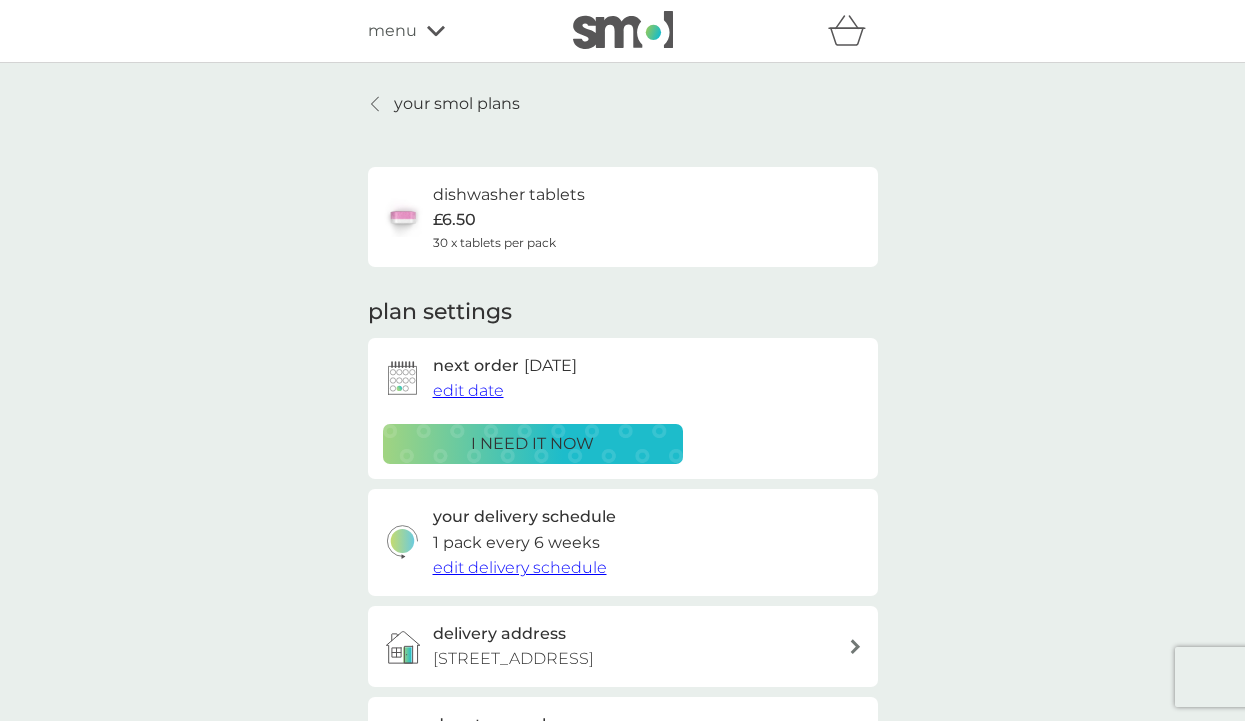 click on "menu" at bounding box center [392, 31] 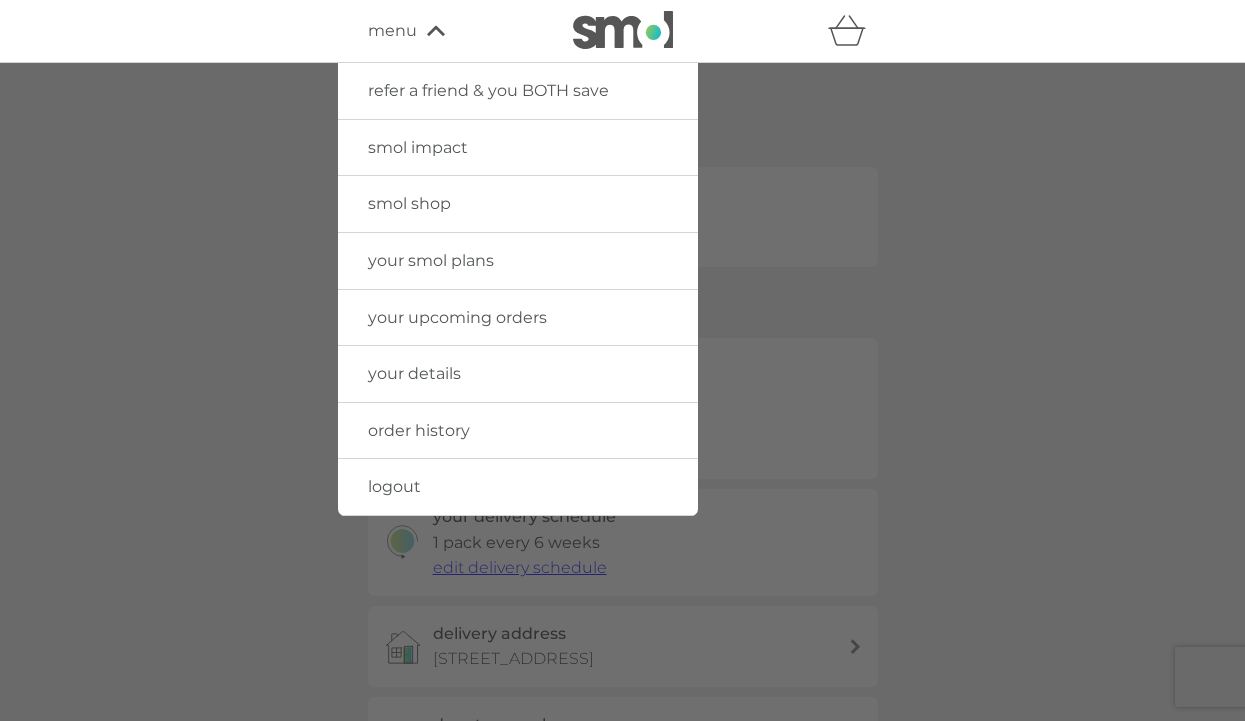 click on "smol shop" at bounding box center (518, 204) 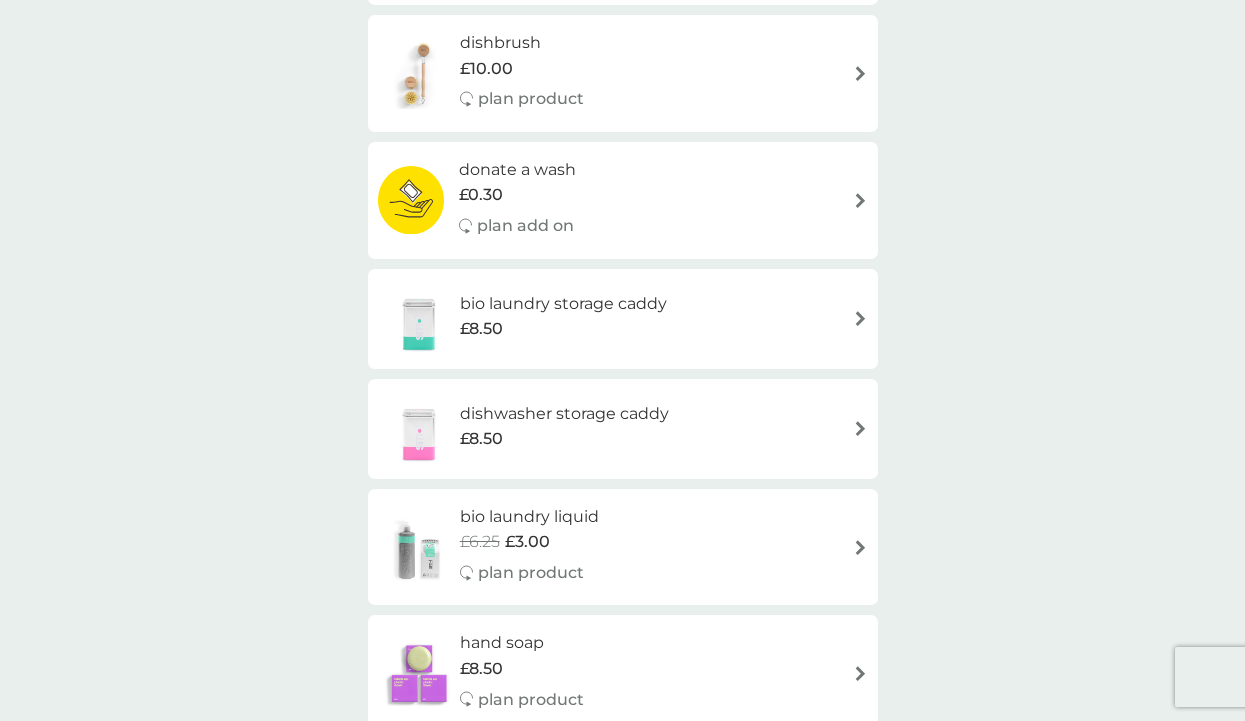 scroll, scrollTop: 855, scrollLeft: 0, axis: vertical 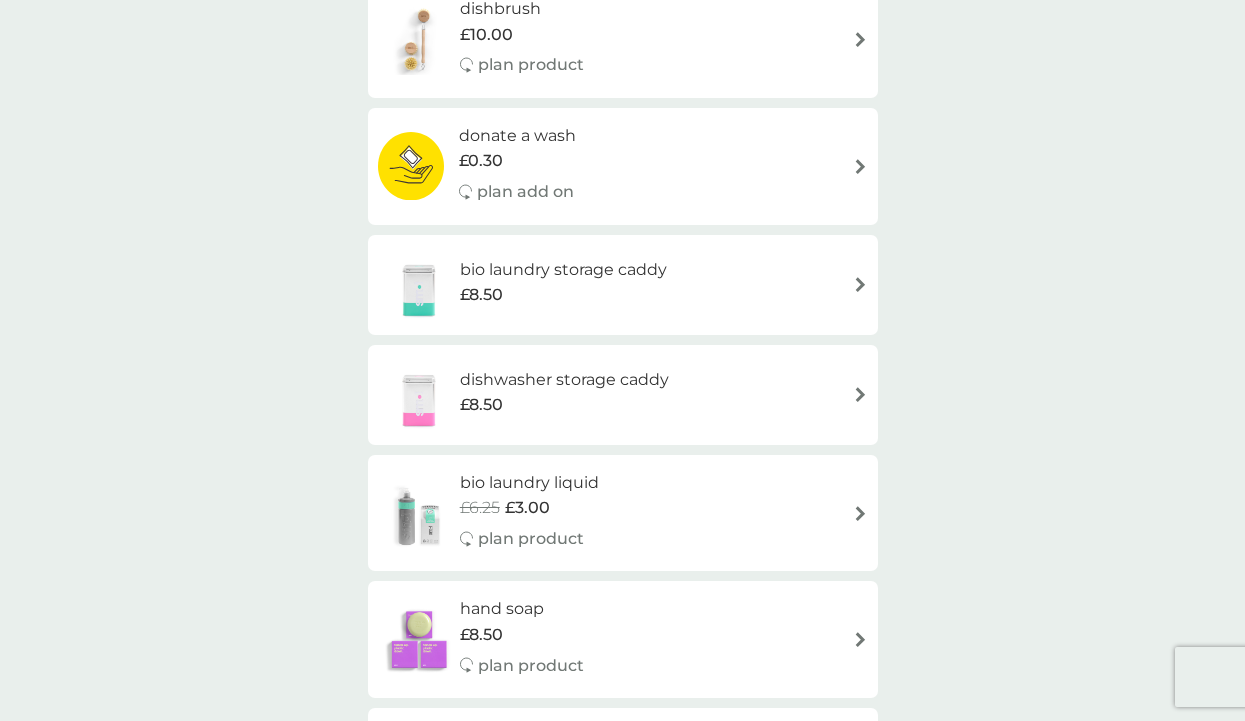 click at bounding box center [860, 394] 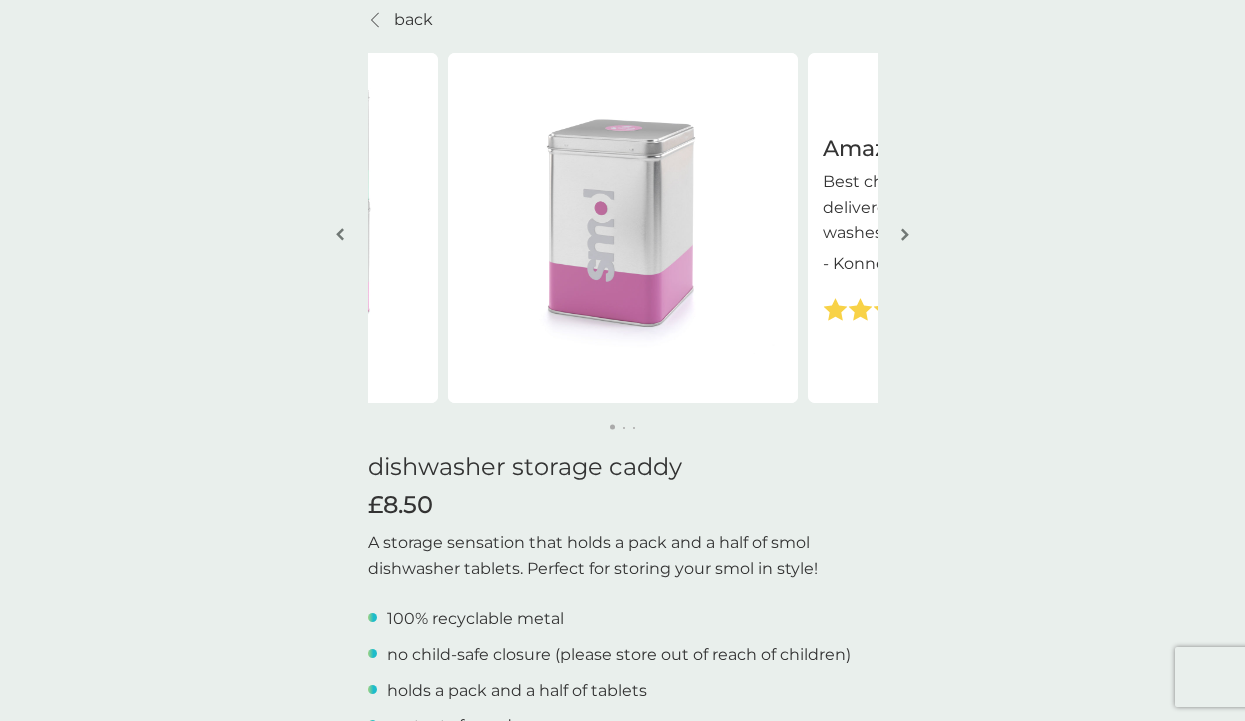 scroll, scrollTop: 0, scrollLeft: 0, axis: both 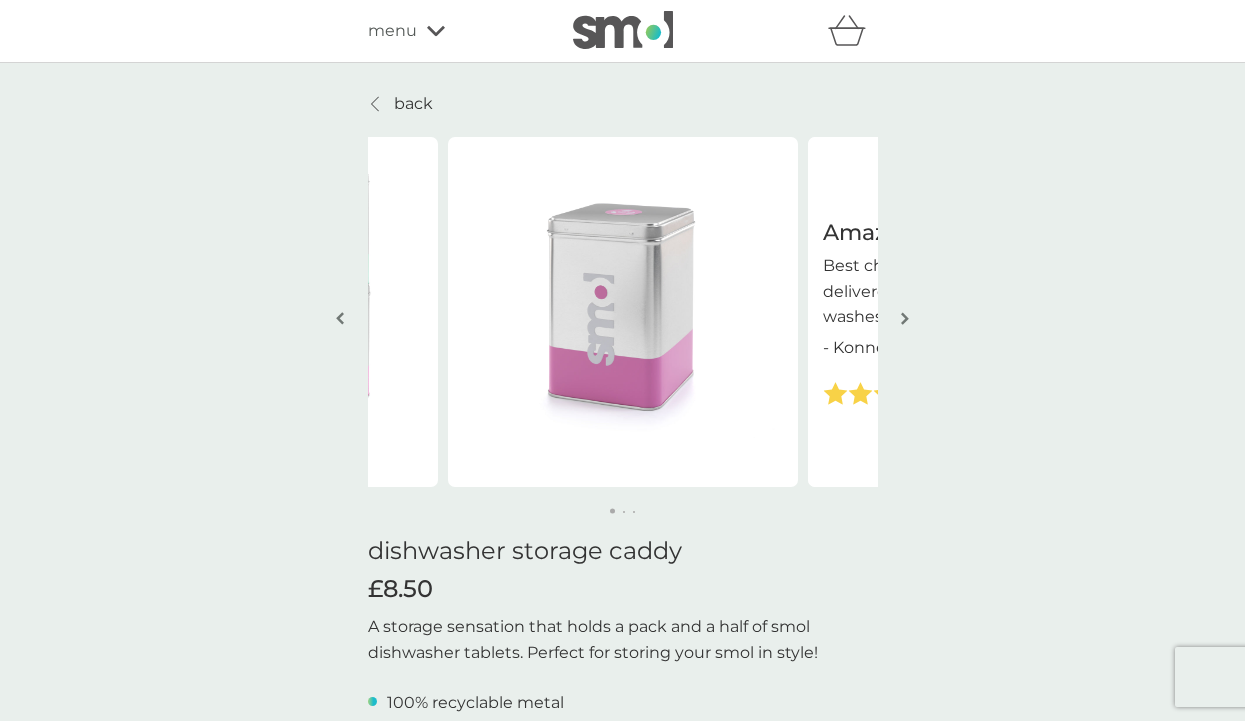 click at bounding box center [905, 318] 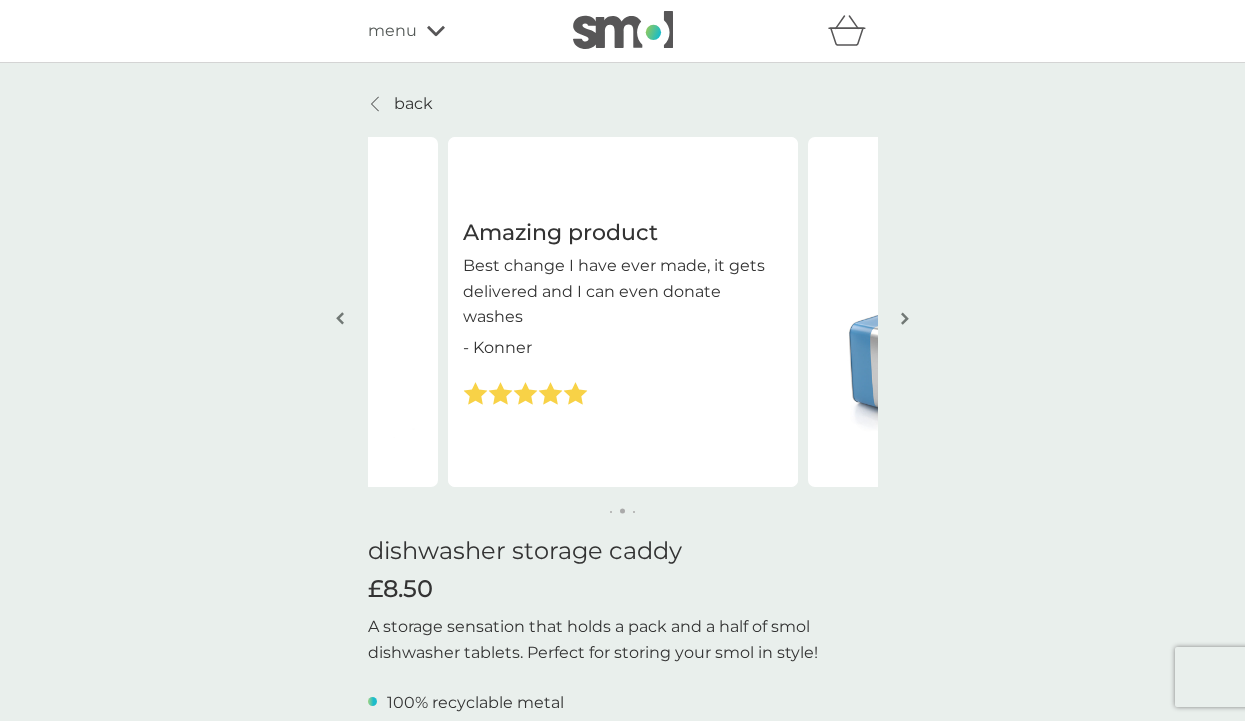 click at bounding box center (905, 318) 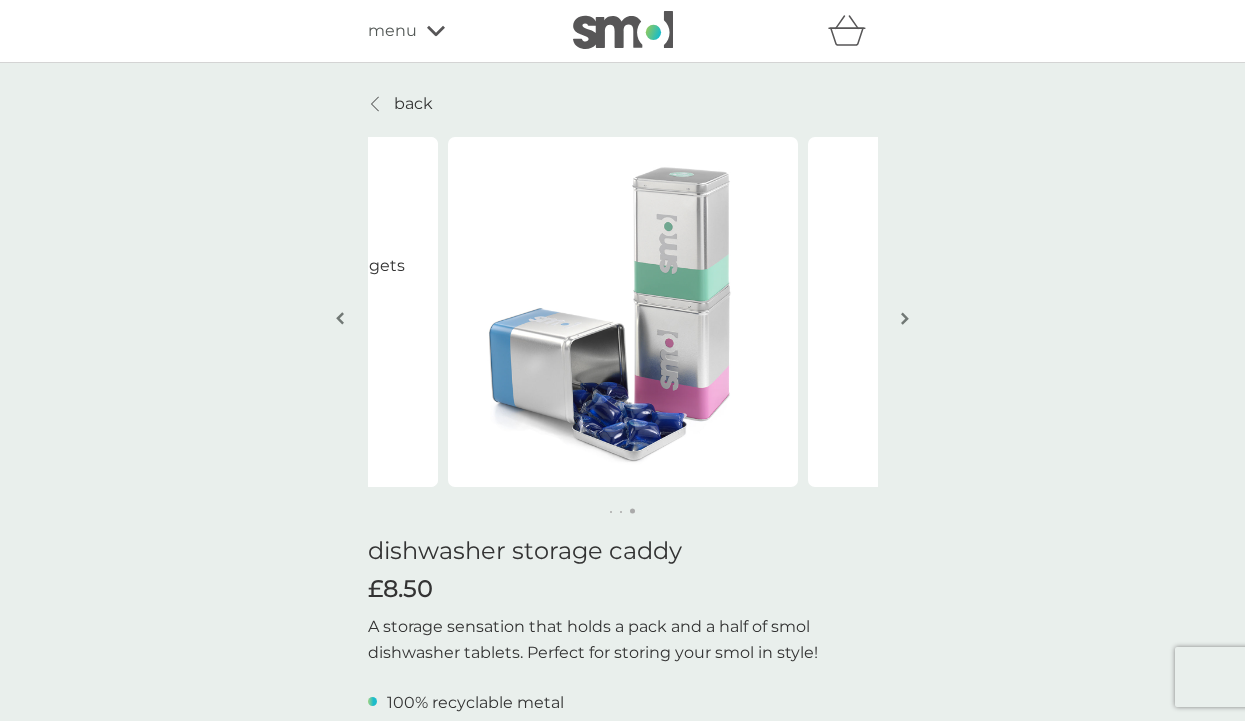 click at bounding box center (340, 318) 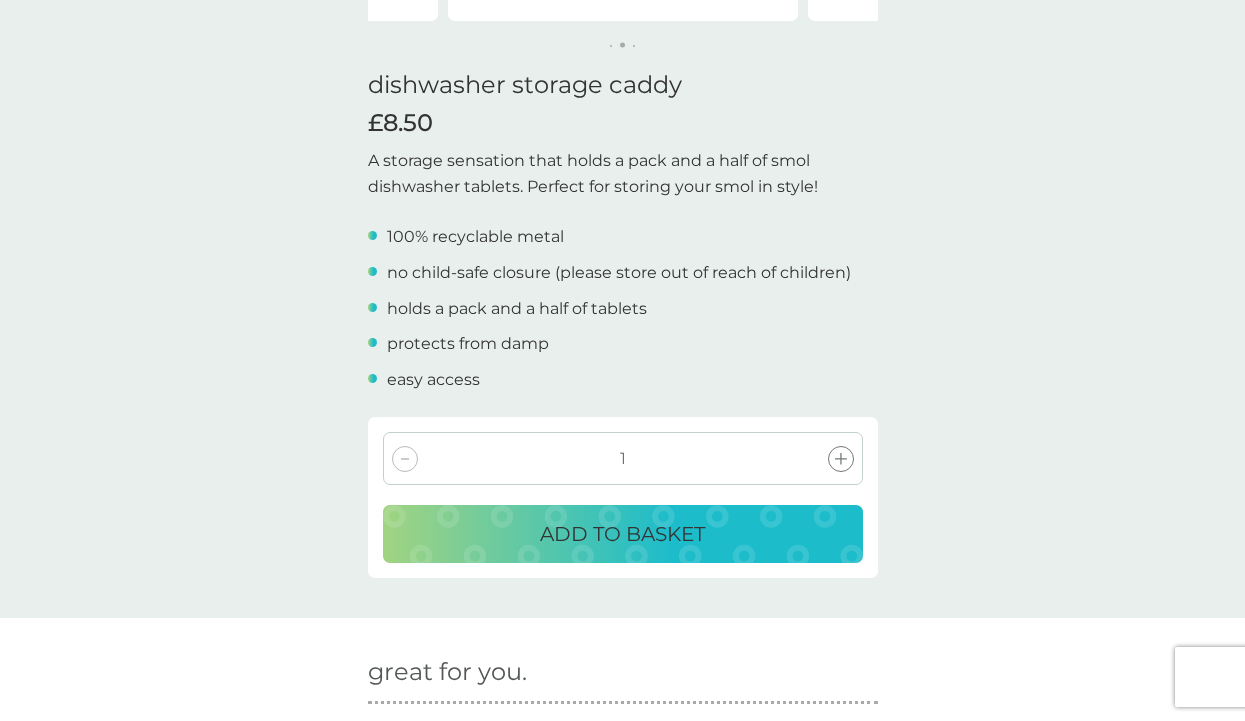 scroll, scrollTop: 495, scrollLeft: 0, axis: vertical 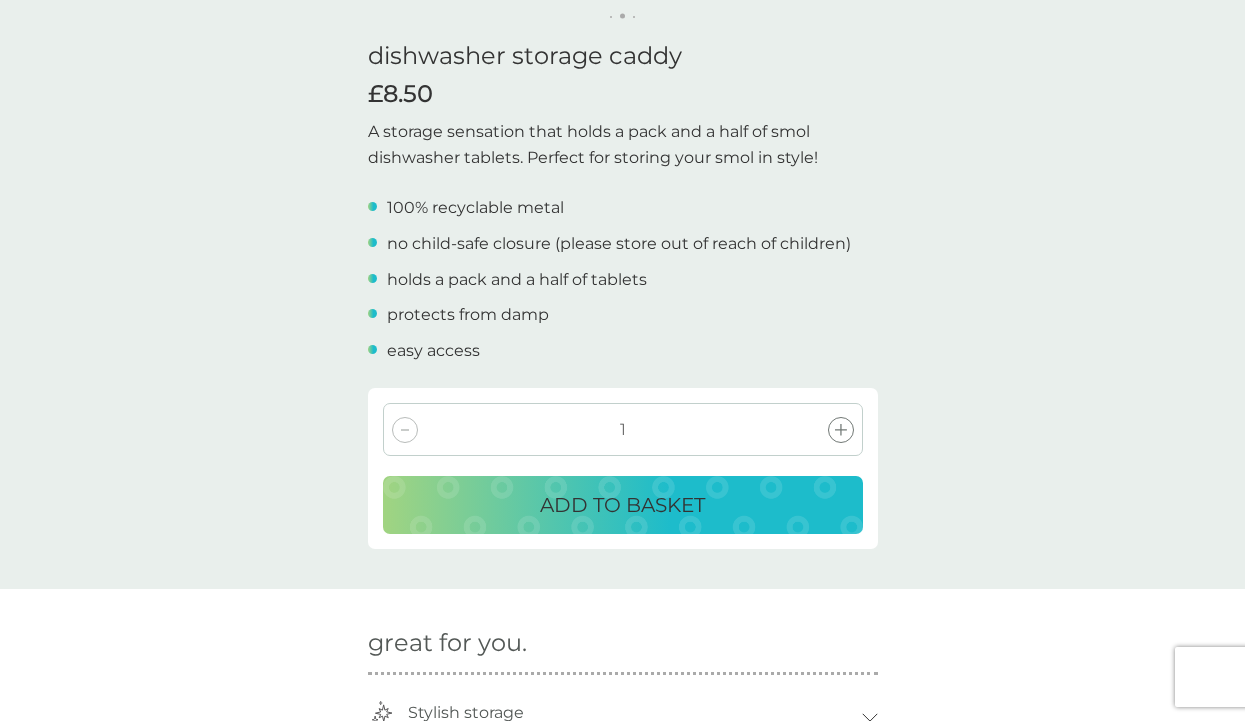 click on "1" at bounding box center [623, 429] 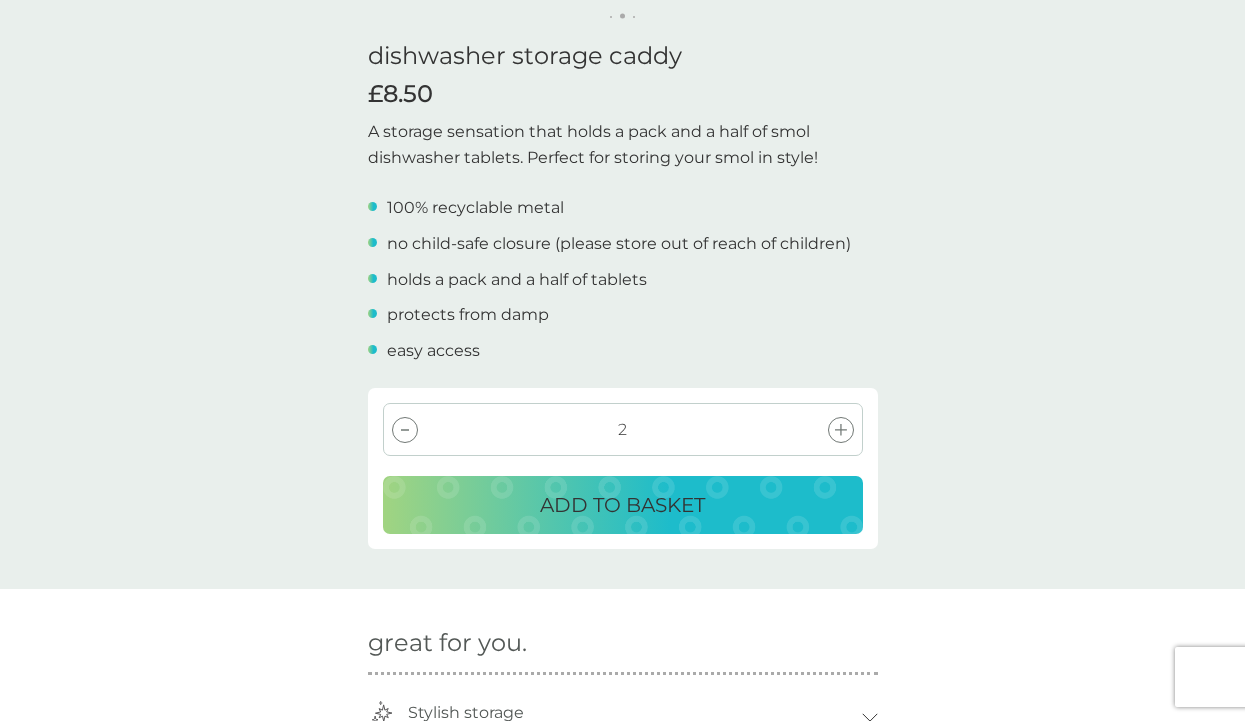click at bounding box center [405, 430] 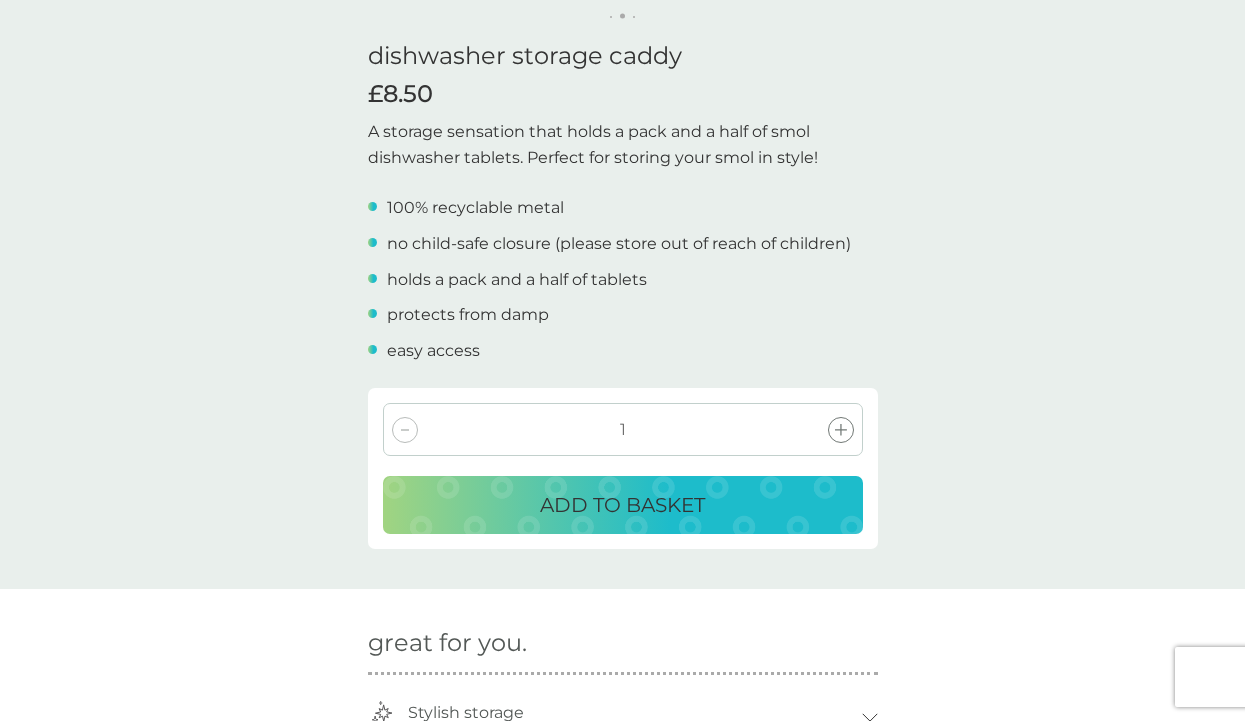 click on "ADD TO BASKET" at bounding box center (622, 505) 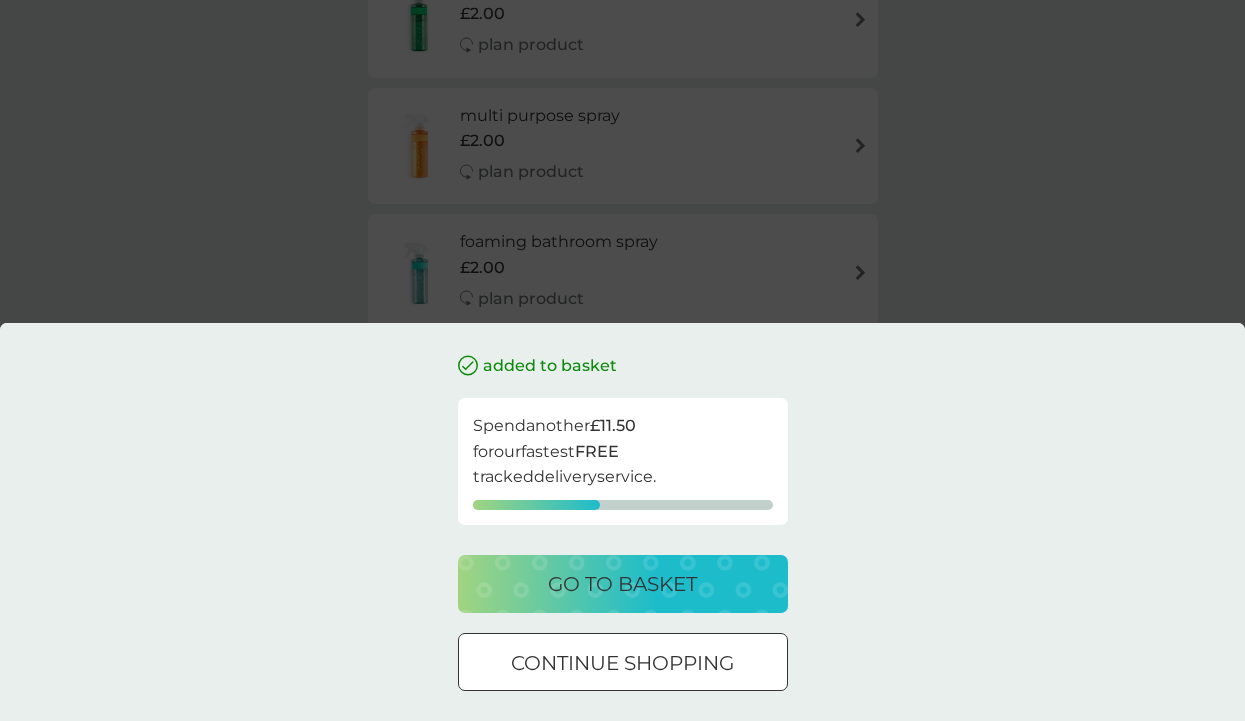 scroll, scrollTop: 0, scrollLeft: 0, axis: both 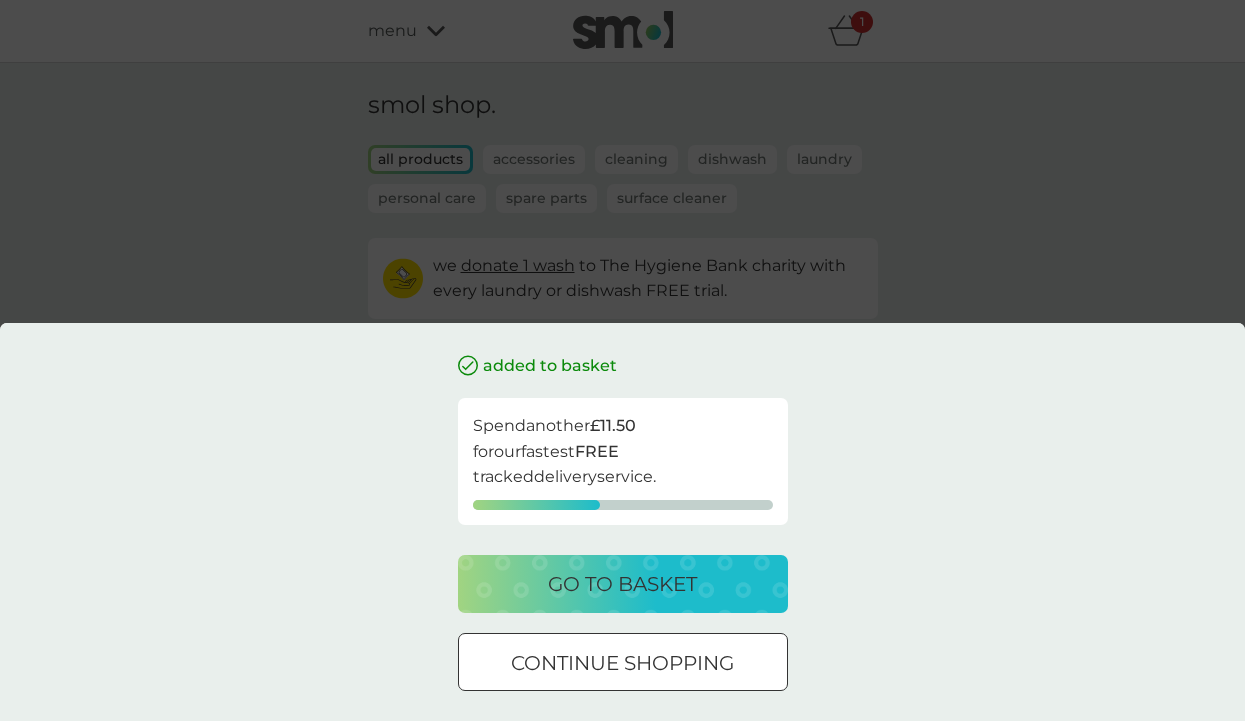 click on "added to basket Spend  another  £11.50   for  our  fastest  FREE   tracked  delivery  service.  go to basket continue shopping" at bounding box center (622, 360) 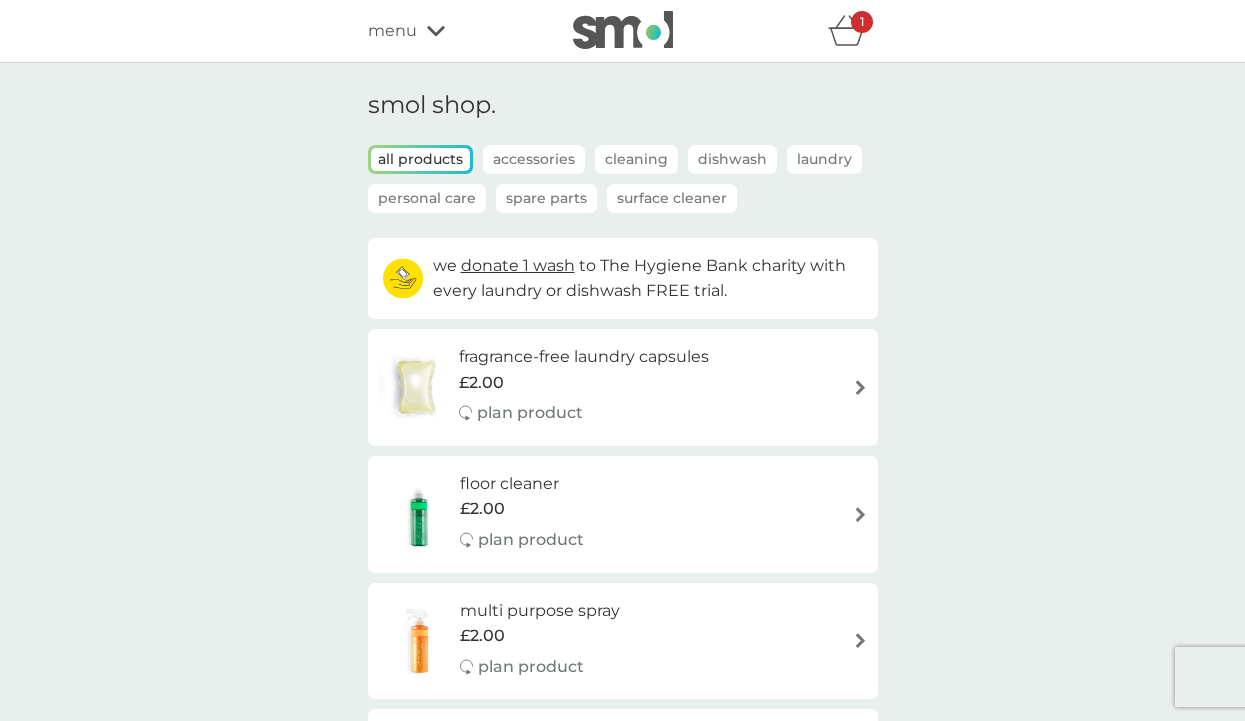 click 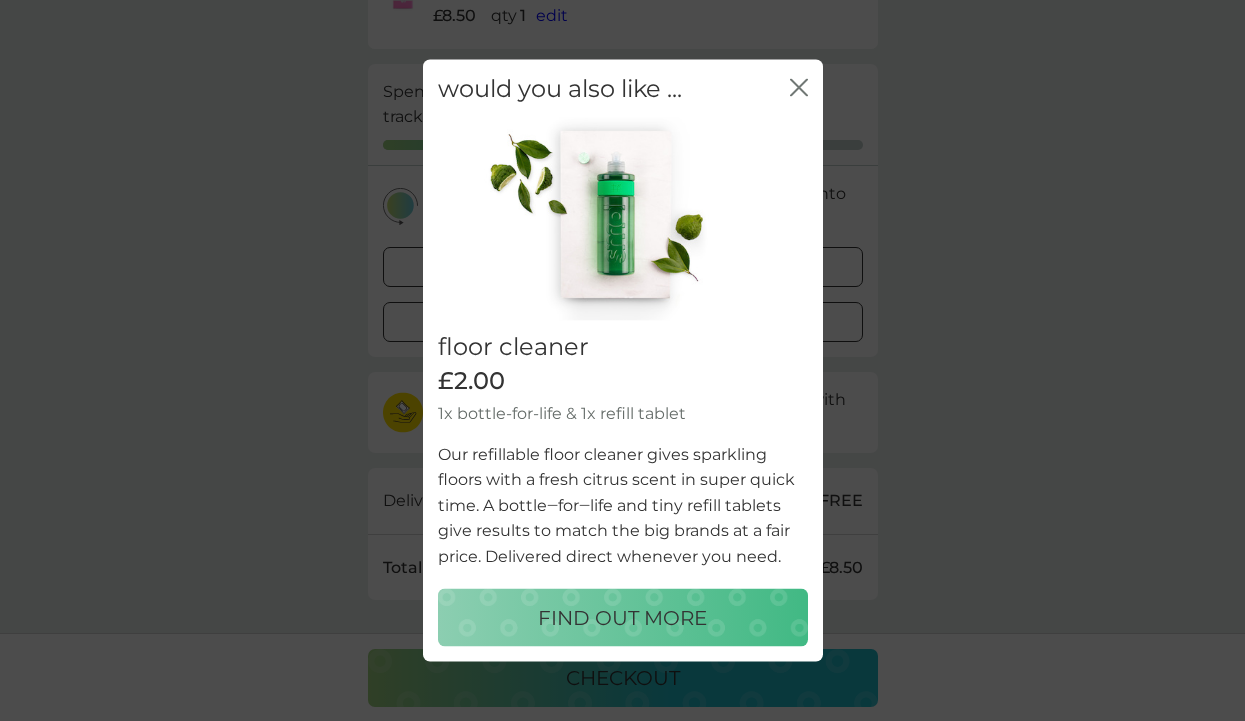 scroll, scrollTop: 211, scrollLeft: 0, axis: vertical 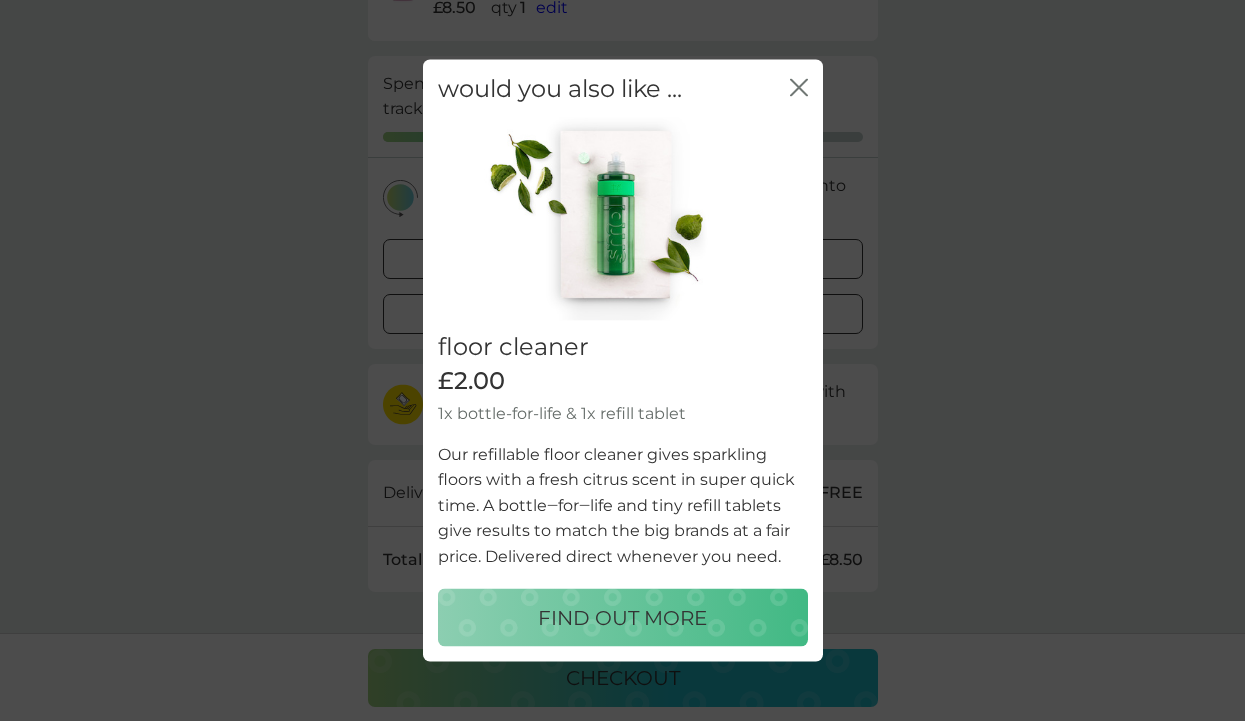click on "close" 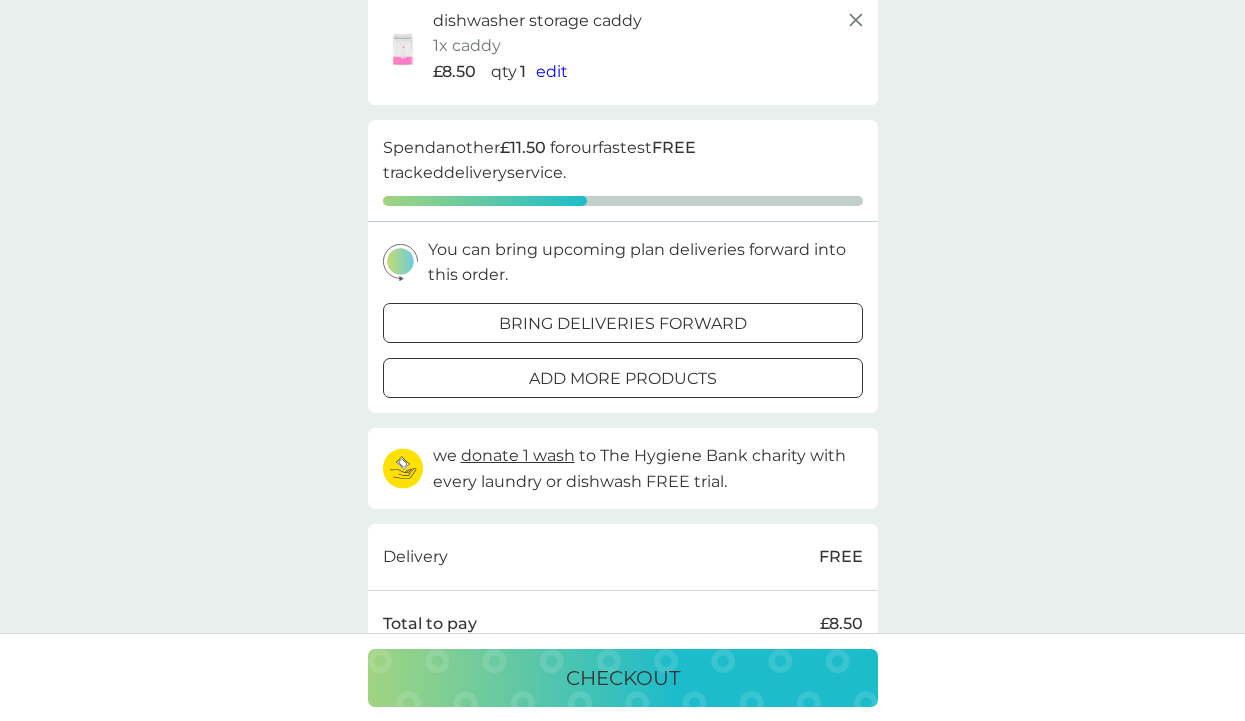 scroll, scrollTop: 146, scrollLeft: 0, axis: vertical 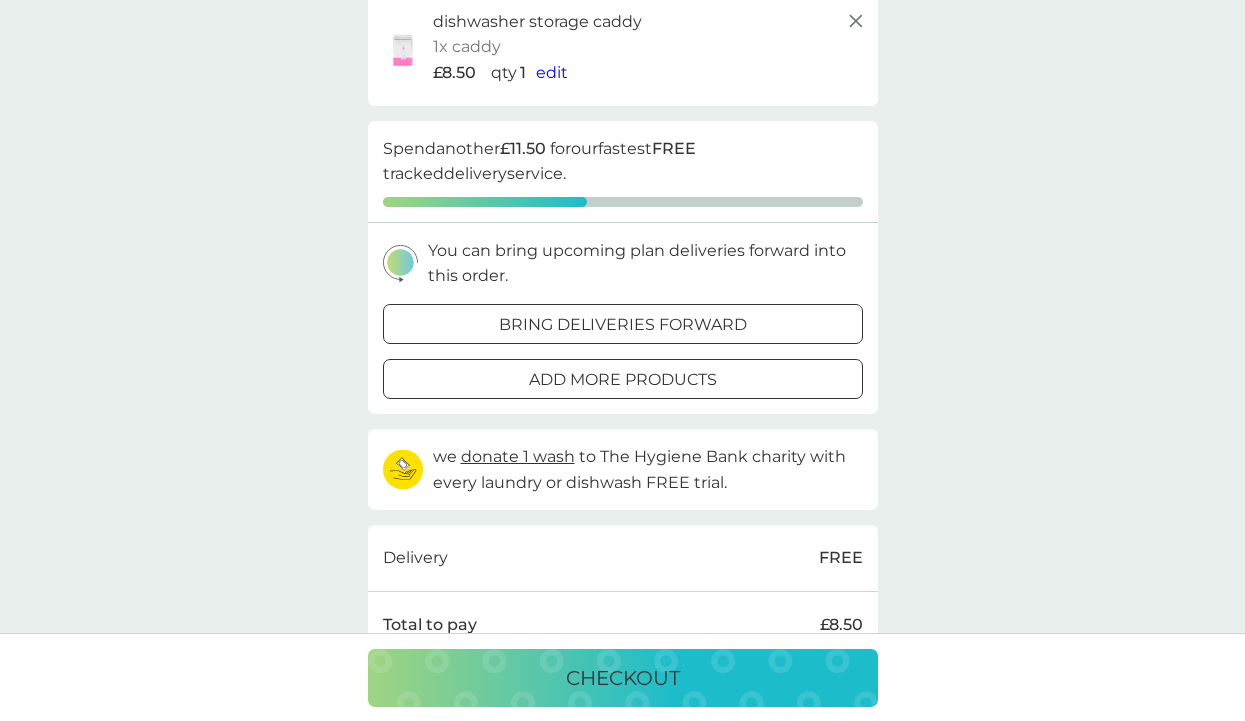 click on "bring deliveries forward" at bounding box center (623, 325) 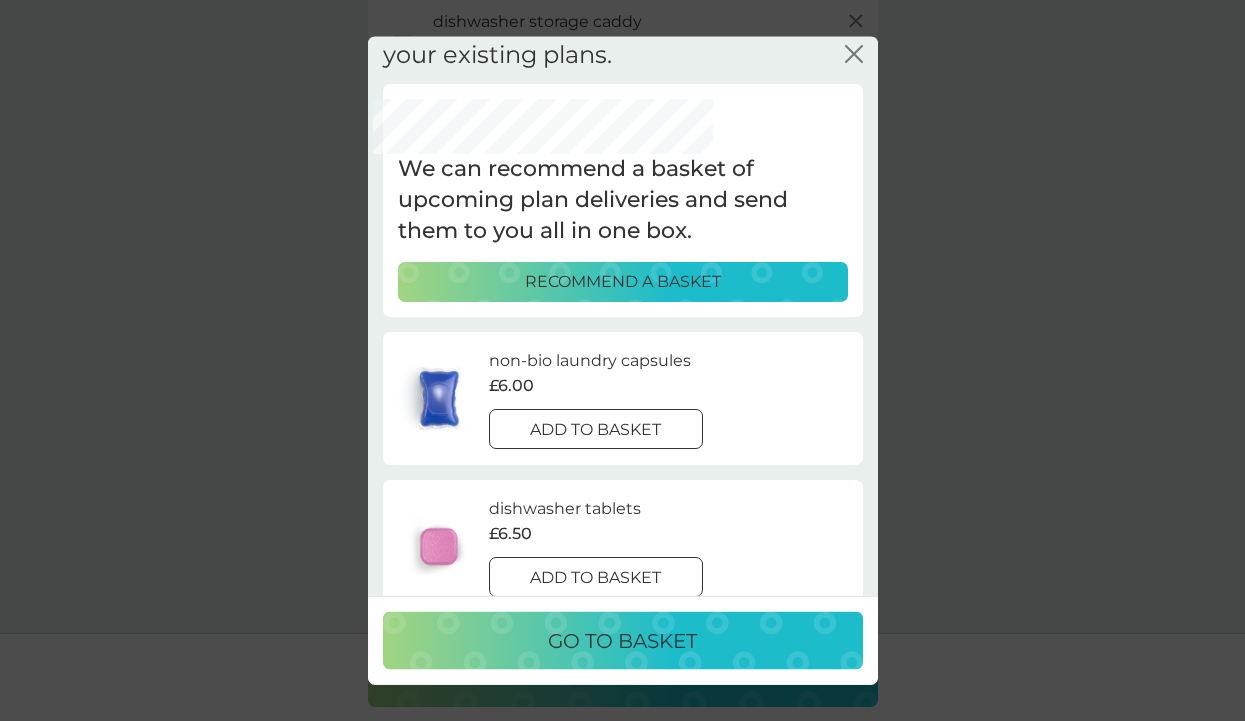 scroll, scrollTop: 8, scrollLeft: 0, axis: vertical 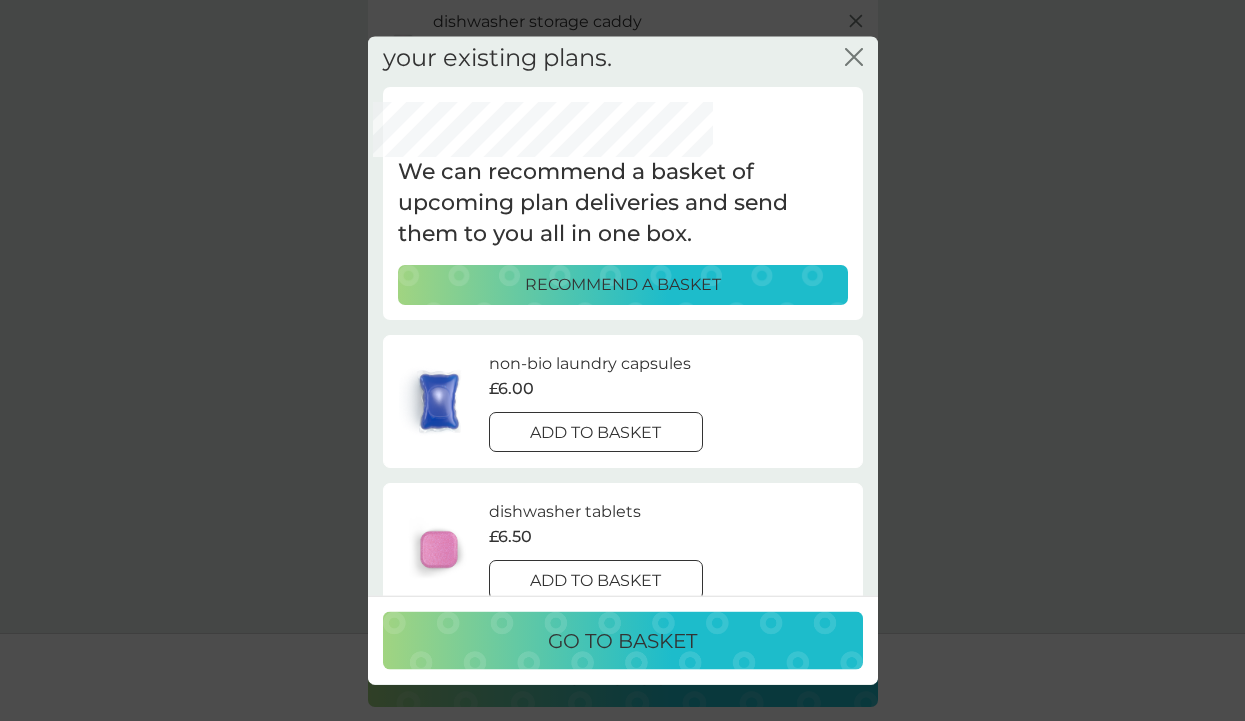 click on "RECOMMEND A BASKET" at bounding box center [623, 284] 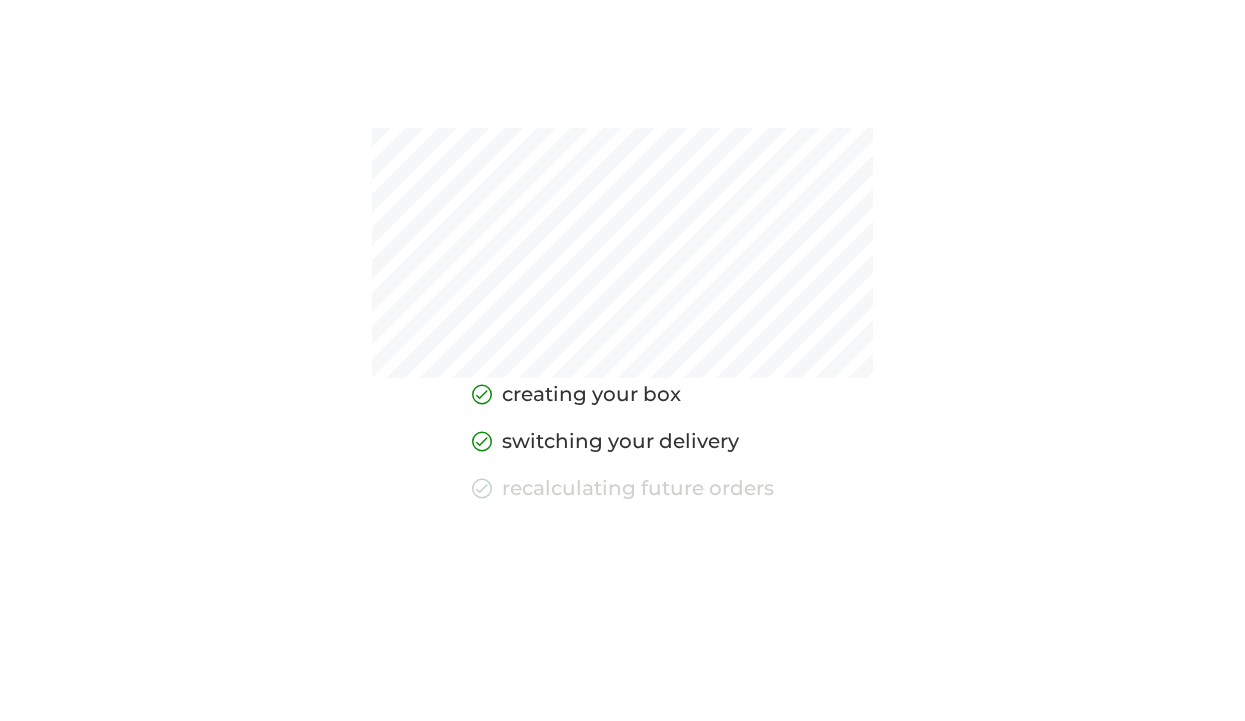 scroll, scrollTop: 470, scrollLeft: 0, axis: vertical 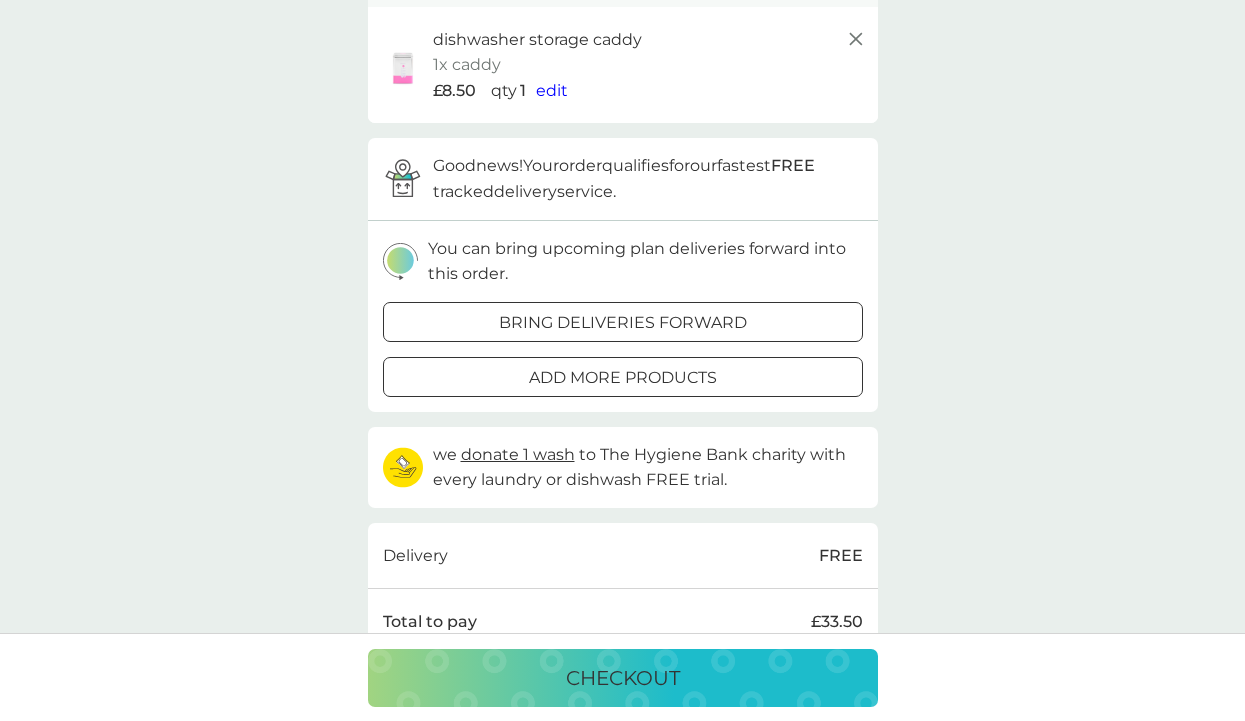click on "bring deliveries forward" at bounding box center (623, 323) 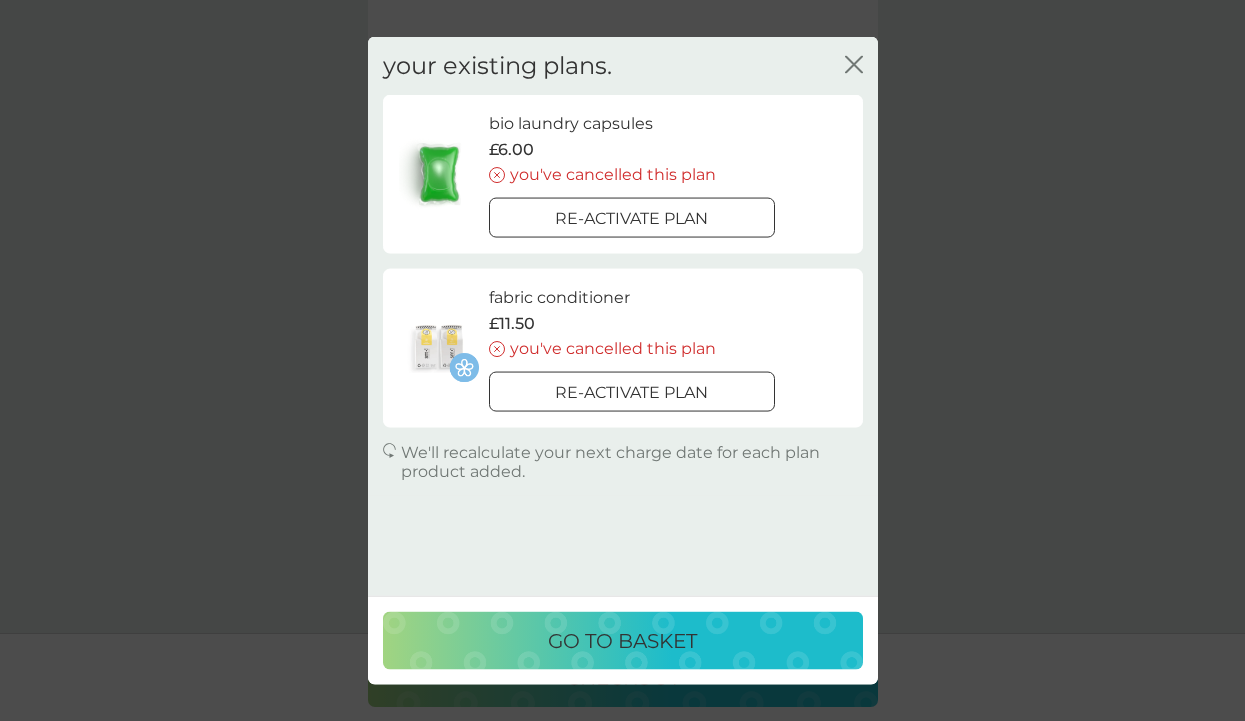 scroll, scrollTop: 257, scrollLeft: 0, axis: vertical 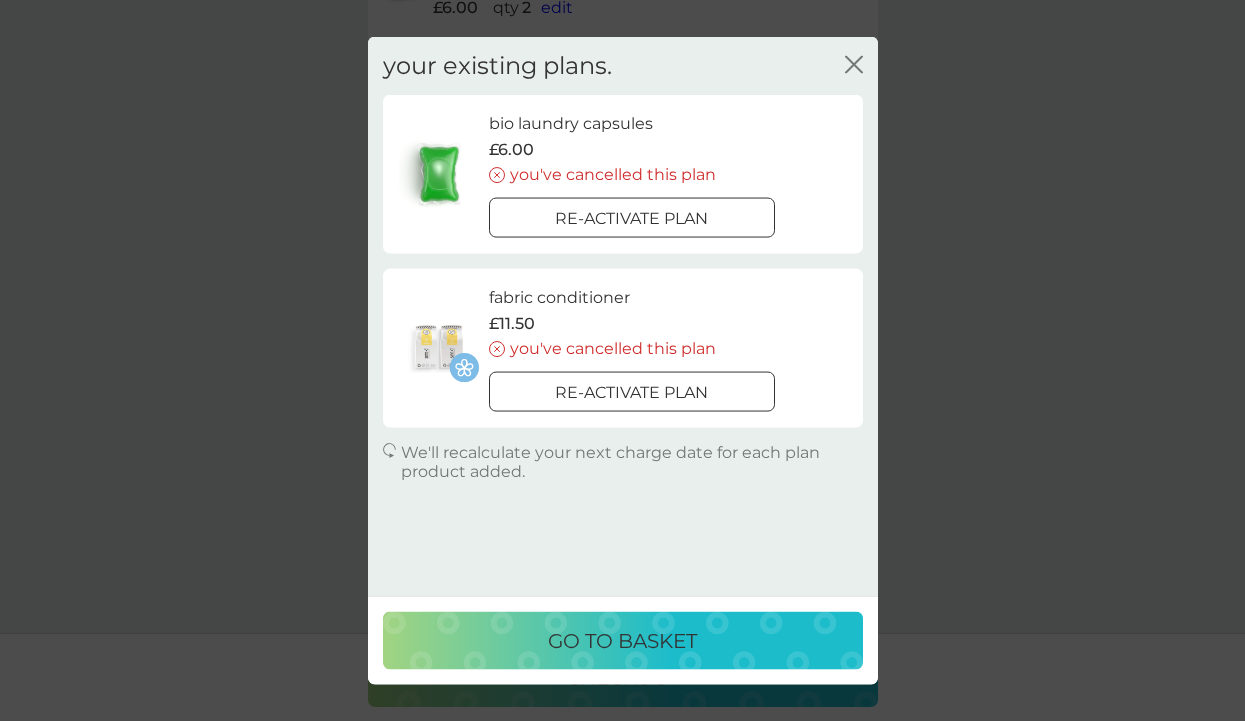 click on "close" 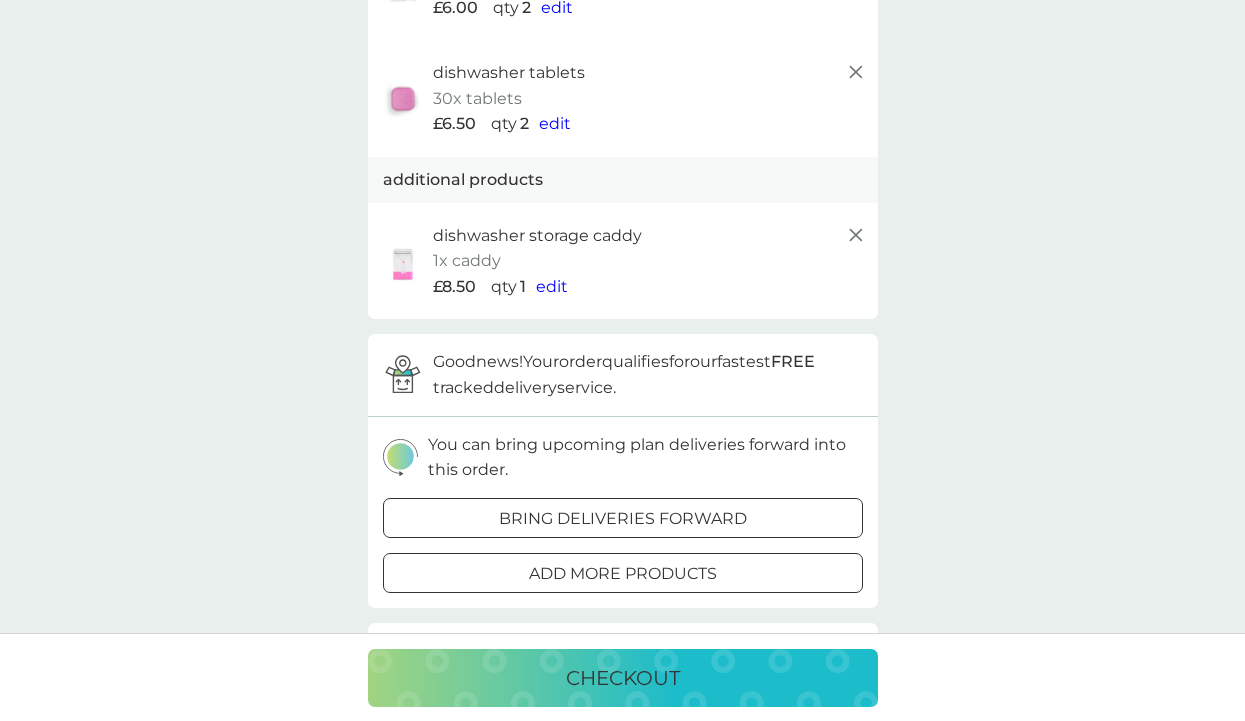 click on "bring deliveries forward" at bounding box center (623, 519) 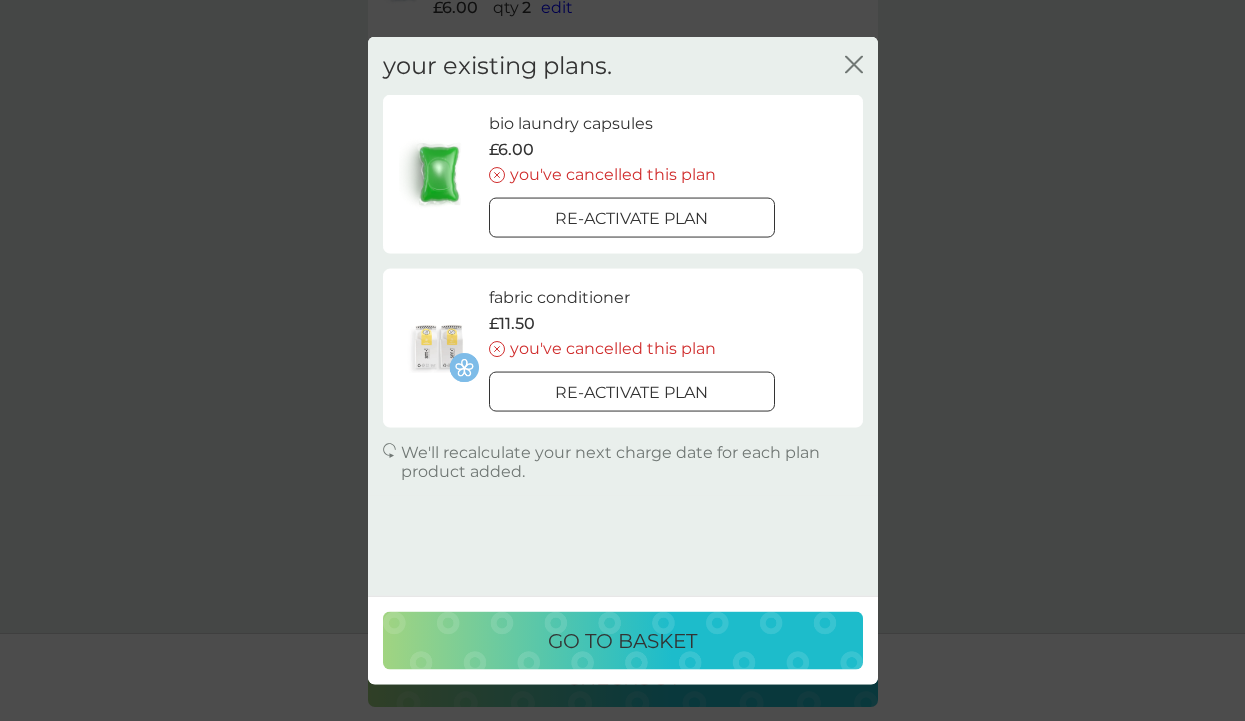 click 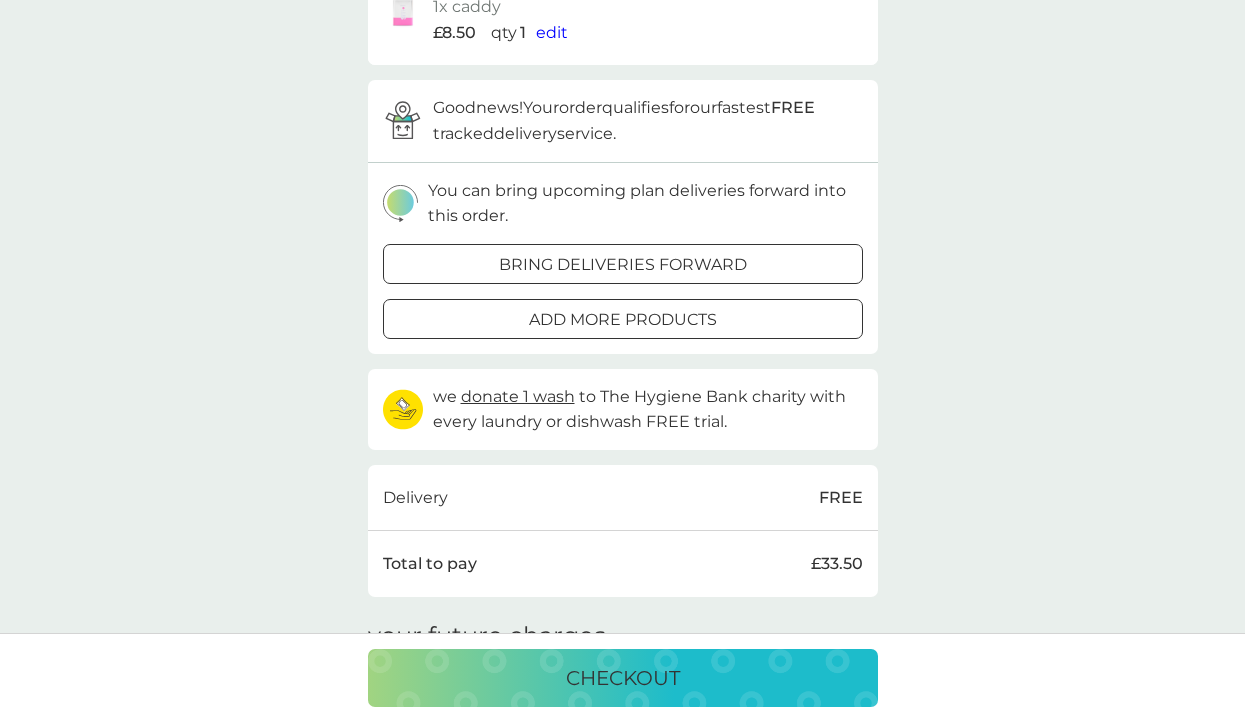 scroll, scrollTop: 0, scrollLeft: 0, axis: both 